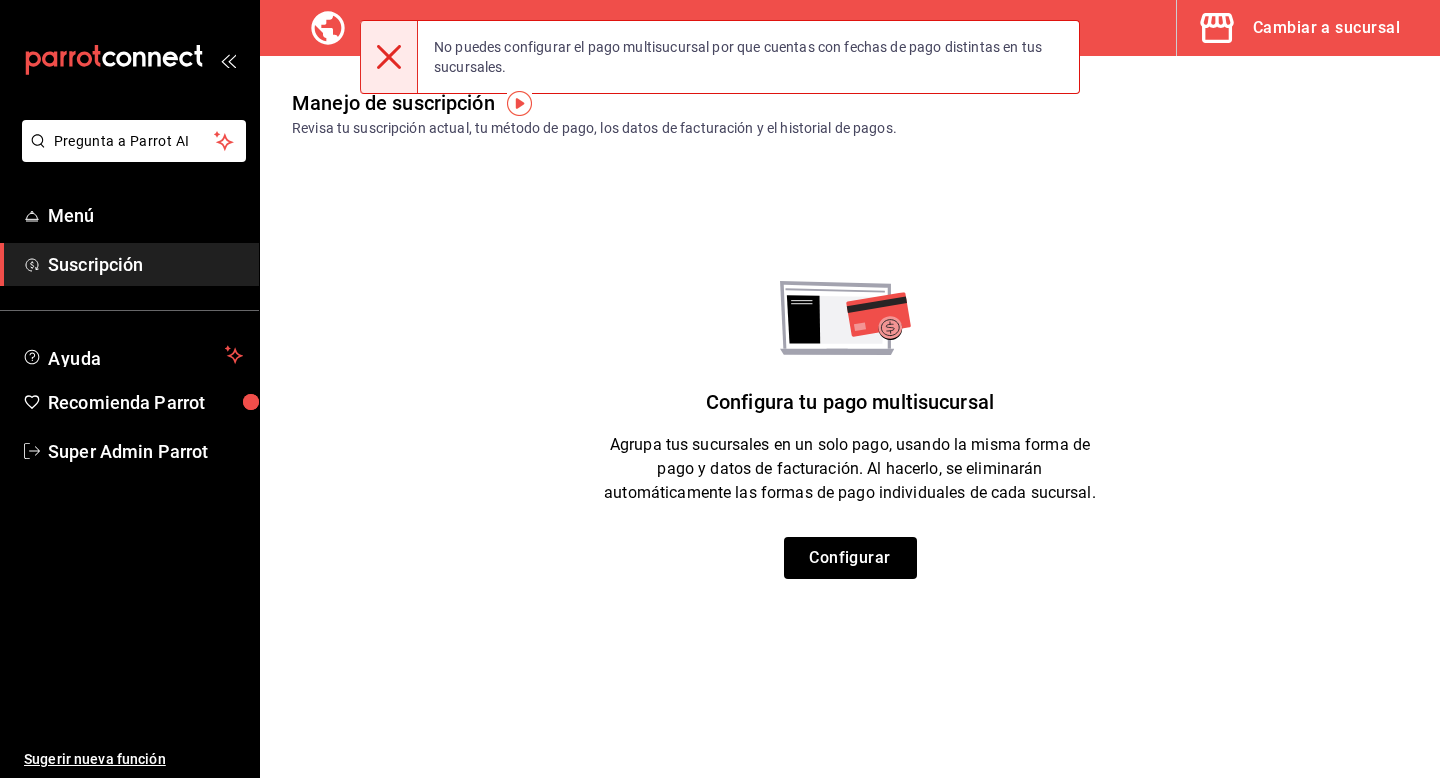 scroll, scrollTop: 0, scrollLeft: 0, axis: both 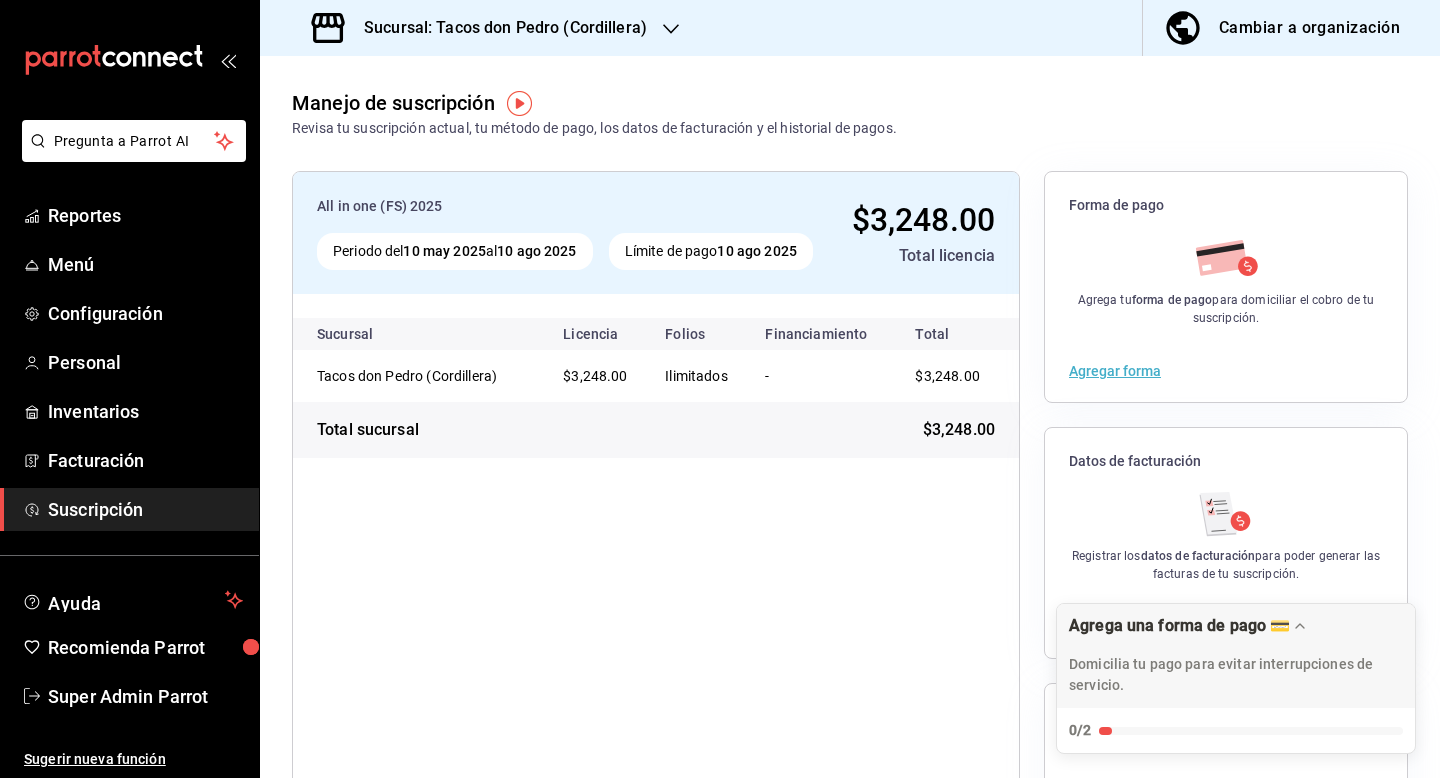 click on "Sucursal: Tacos don Pedro (Cordillera)" at bounding box center (497, 28) 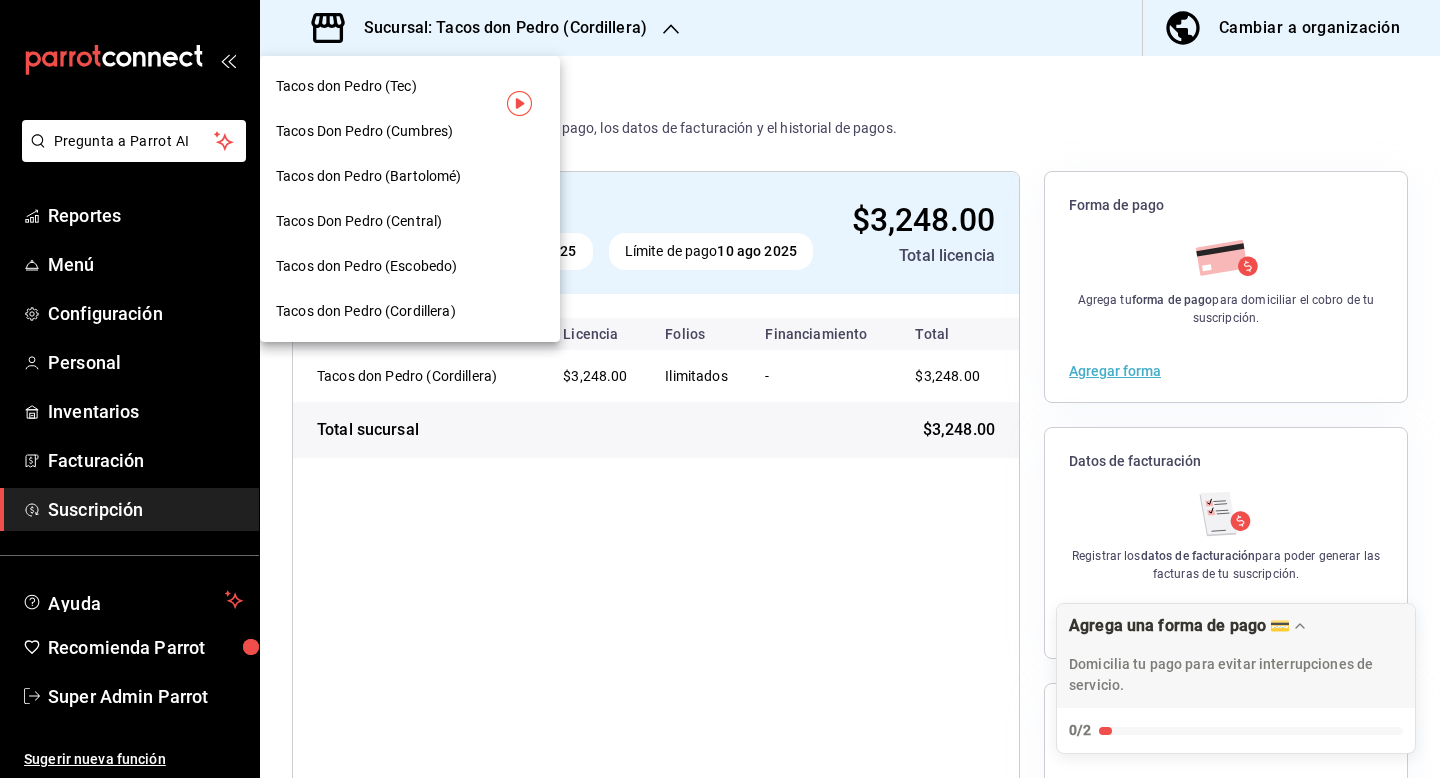 click on "Tacos don Pedro (Tec)" at bounding box center [410, 86] 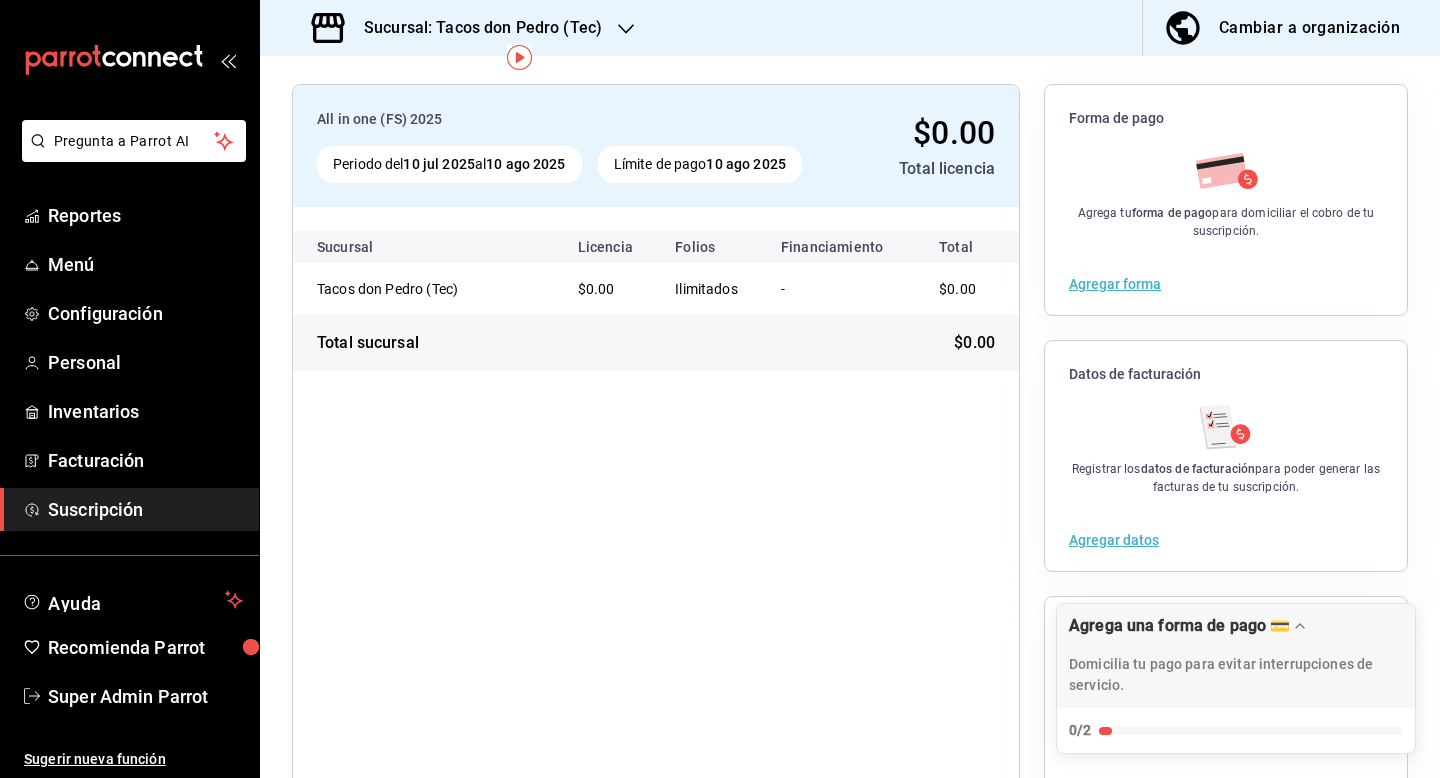 scroll, scrollTop: 0, scrollLeft: 0, axis: both 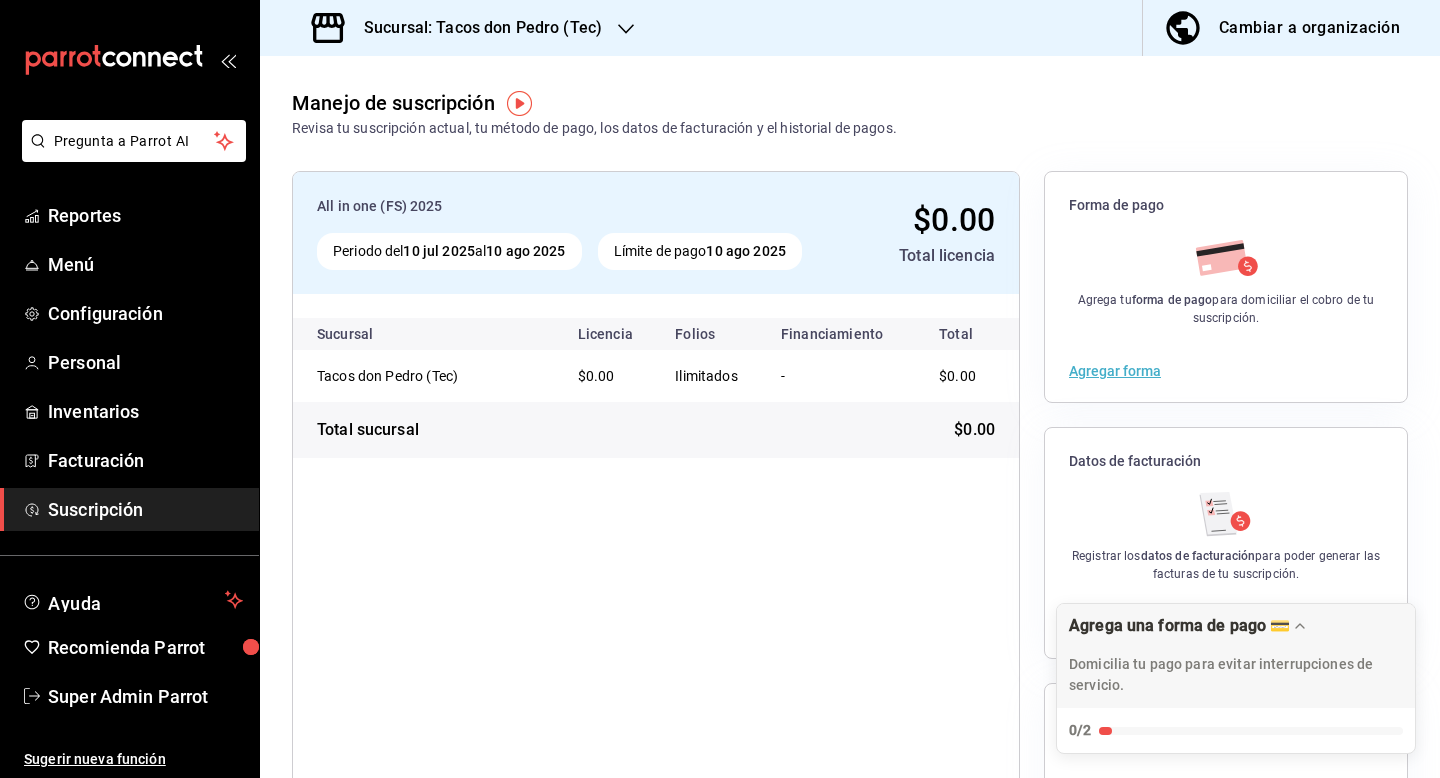 click on "Sucursal: Tacos don Pedro (Tec)" at bounding box center (459, 28) 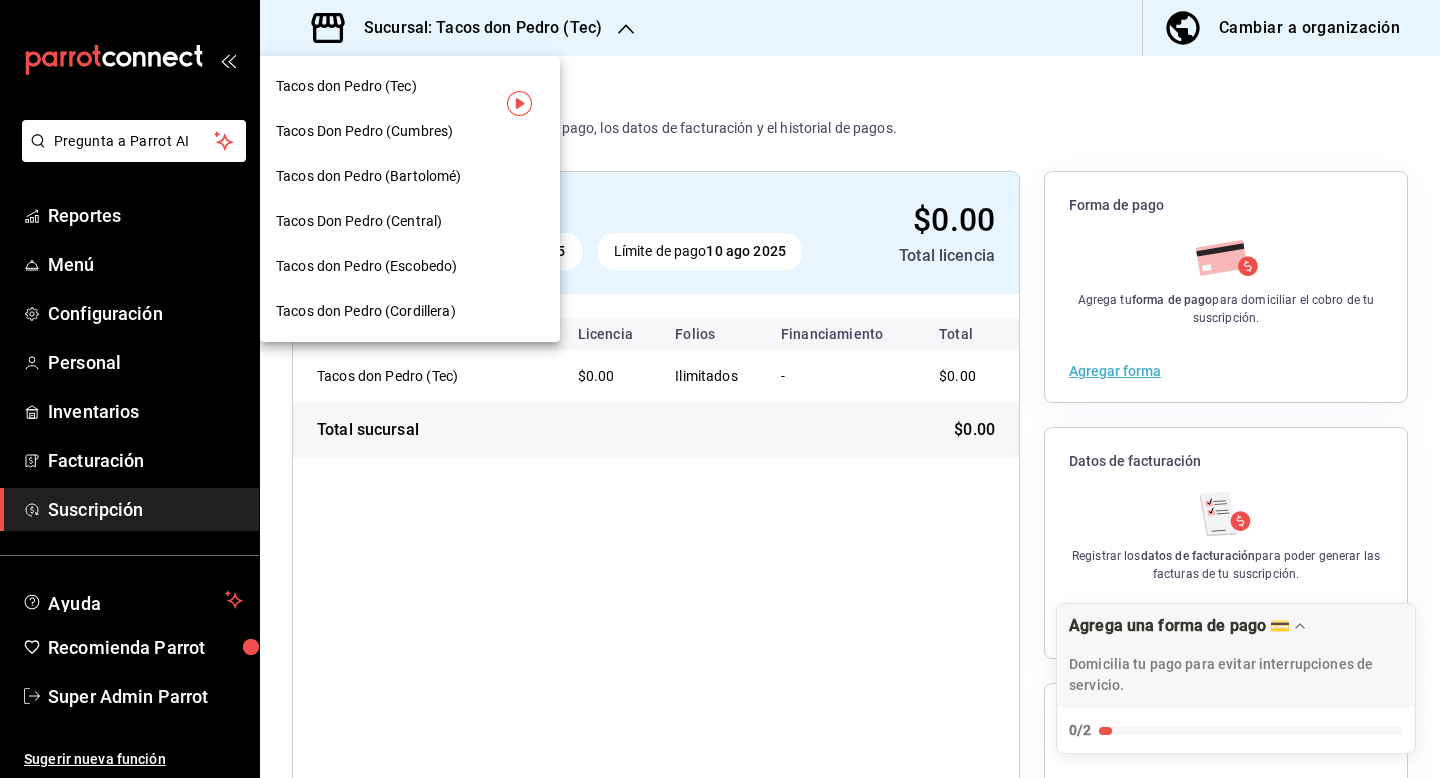 click on "Tacos don Pedro (Bartolomé)" at bounding box center (369, 176) 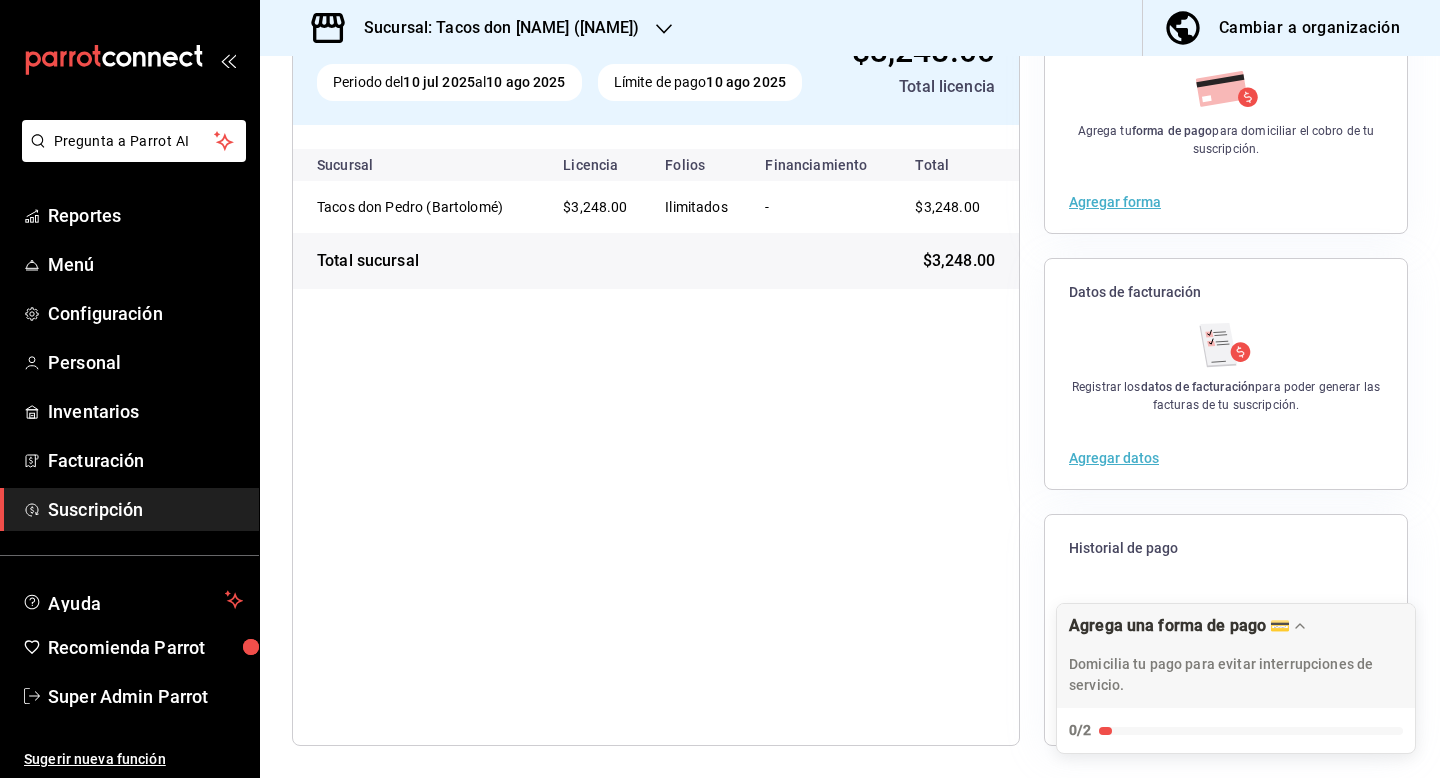 scroll, scrollTop: 0, scrollLeft: 0, axis: both 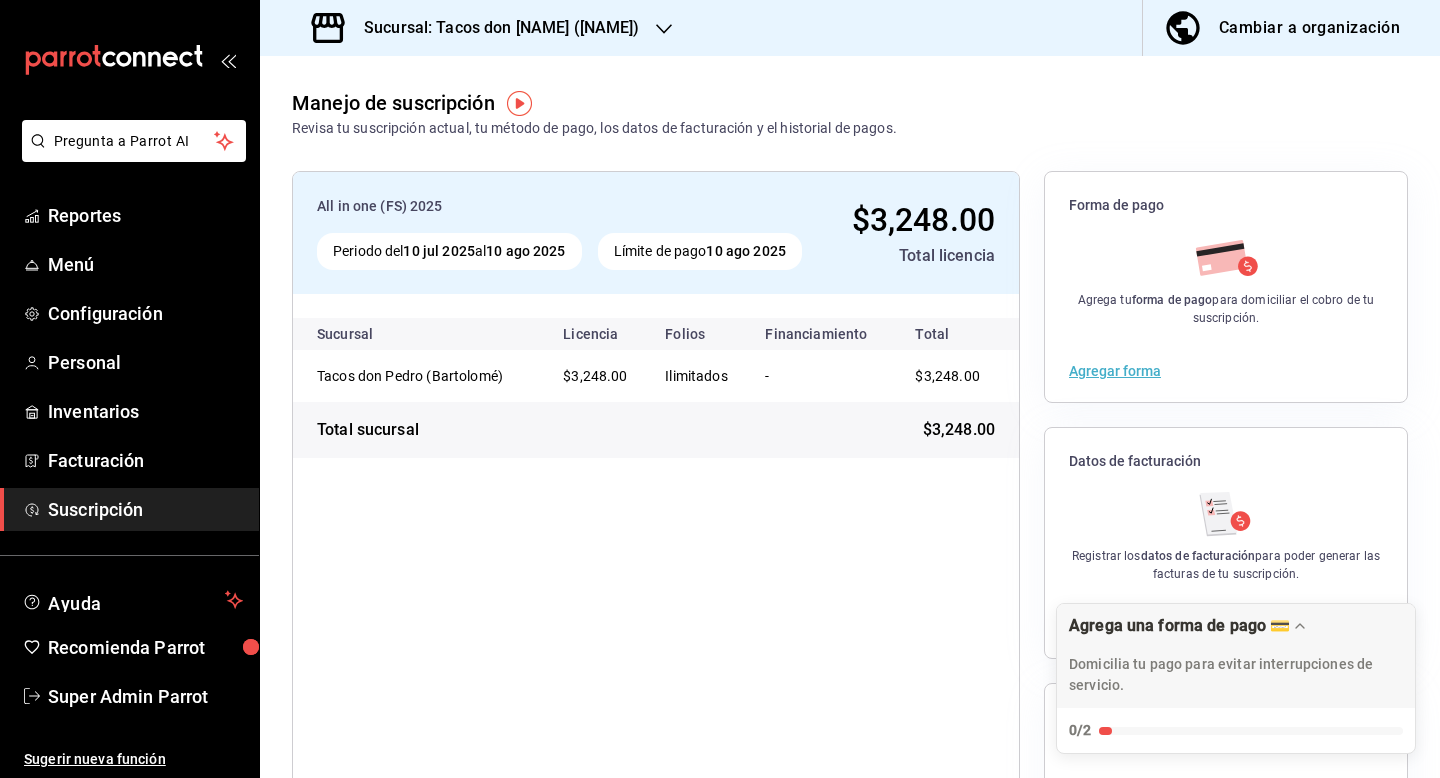 click on "Cambiar a organización" at bounding box center [1309, 28] 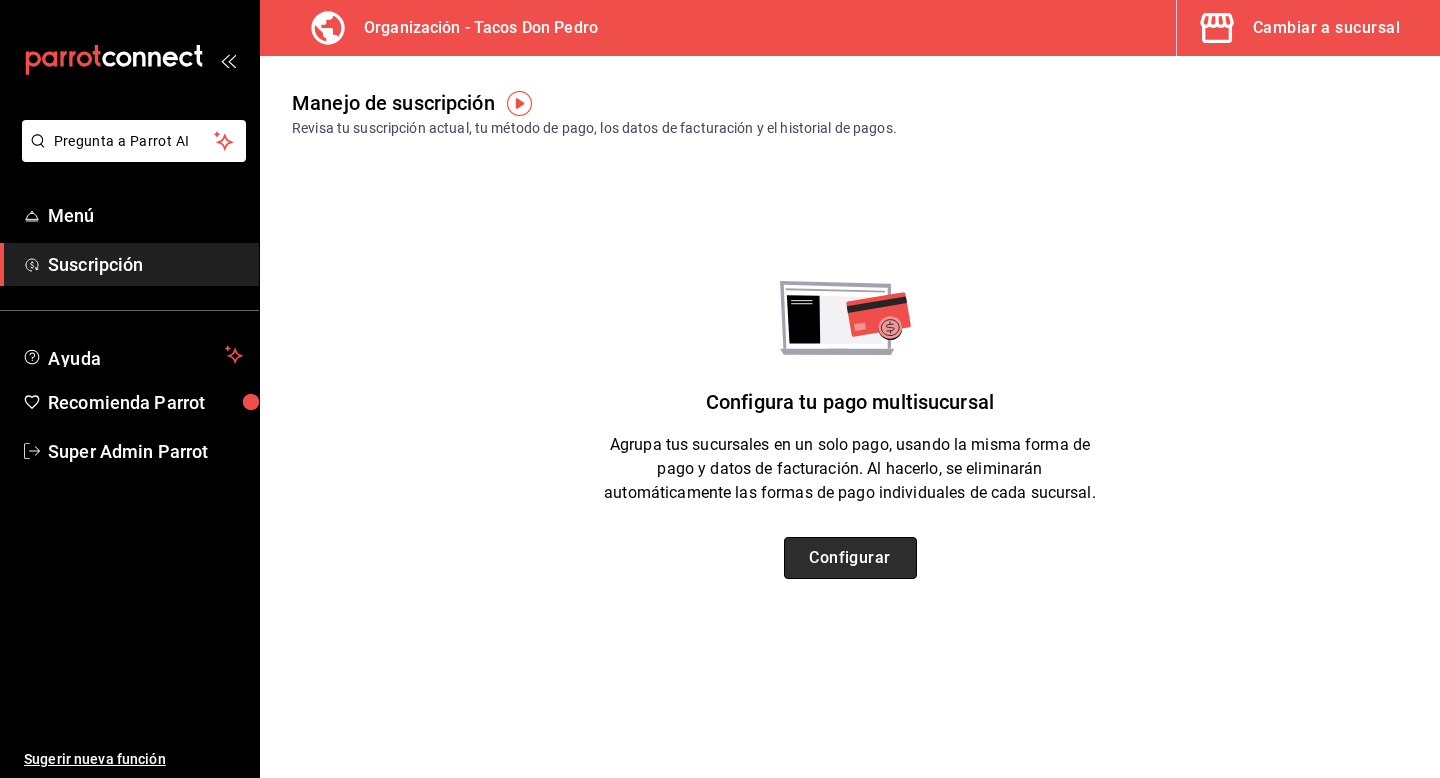 click on "Configurar" at bounding box center (850, 558) 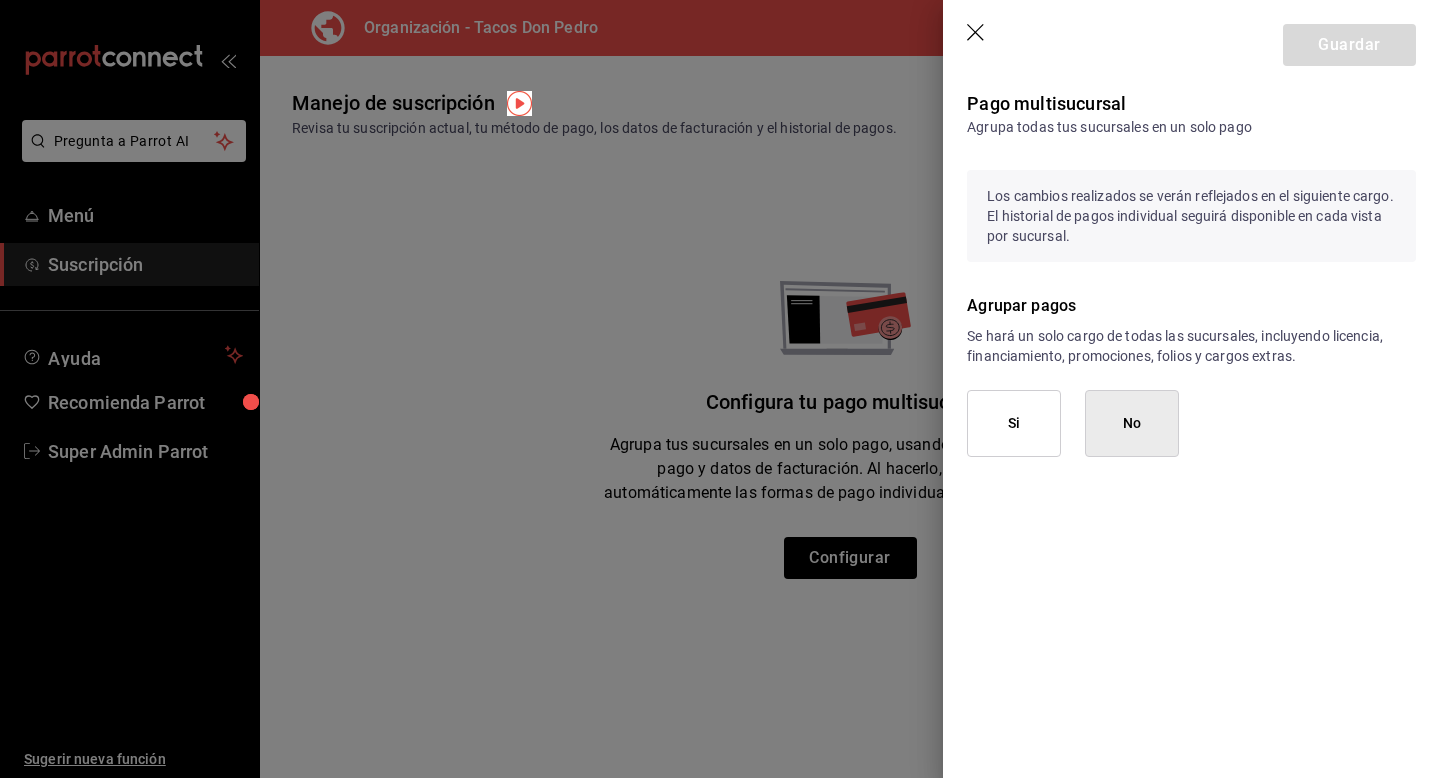 click on "Si" at bounding box center (1014, 423) 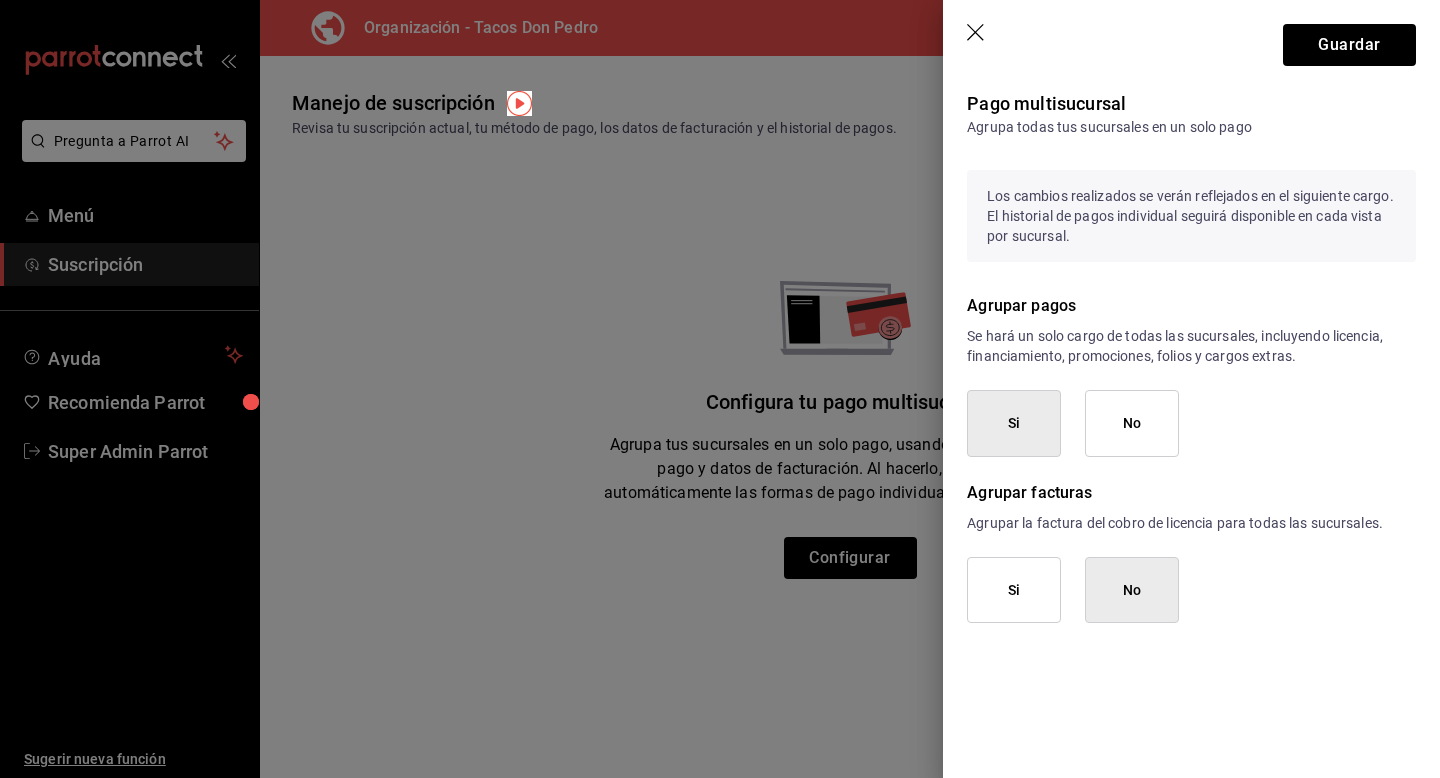 click on "Si" at bounding box center [1014, 590] 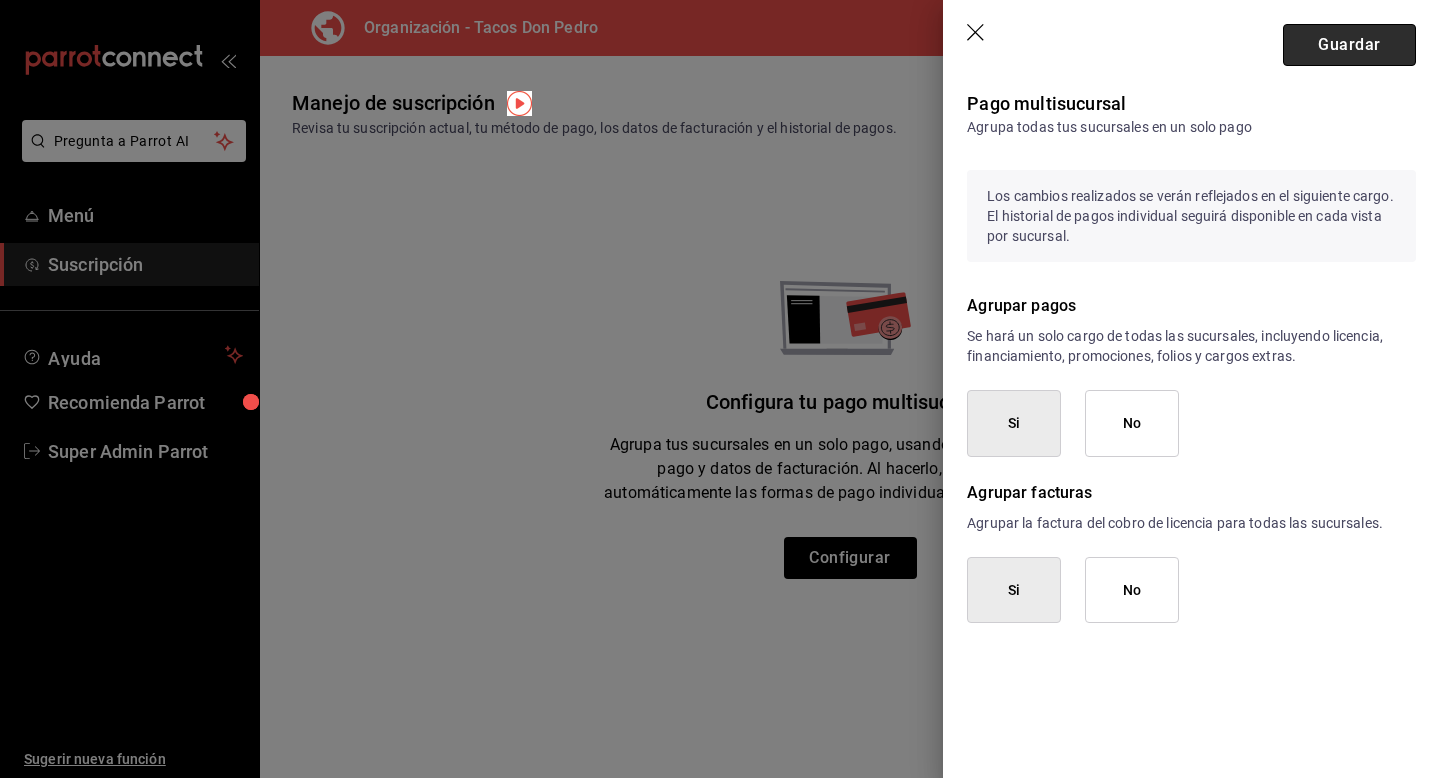 click on "Guardar" at bounding box center (1349, 45) 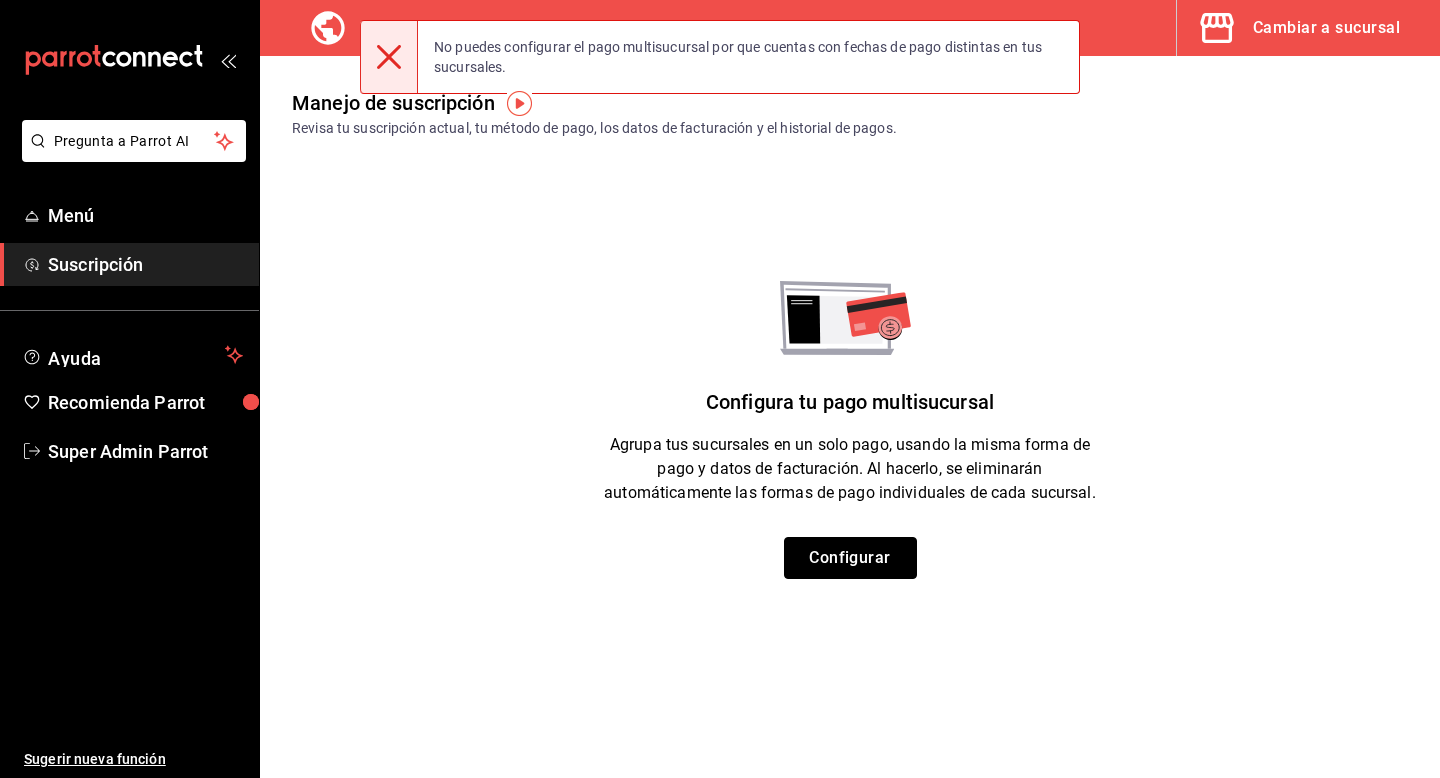 type 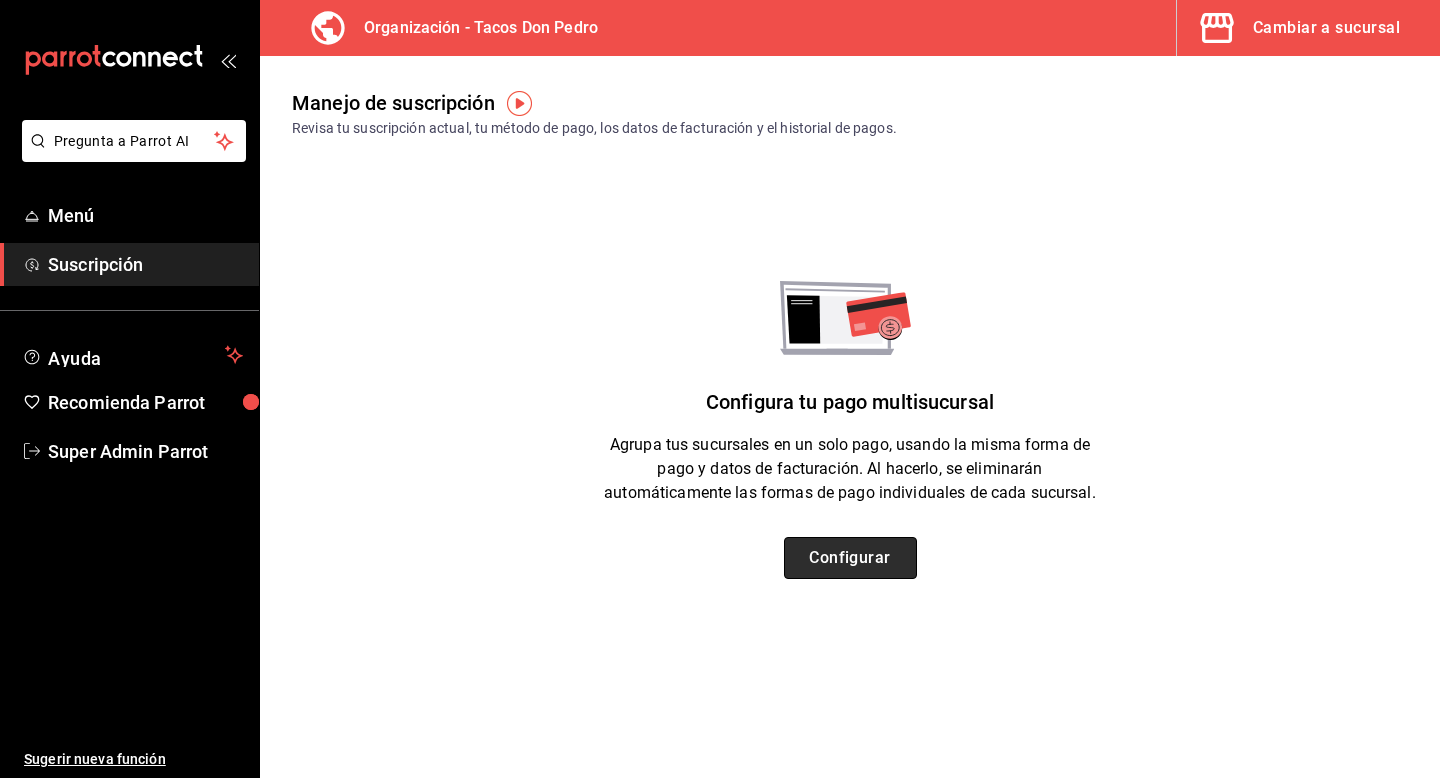 click on "Configurar" at bounding box center (850, 558) 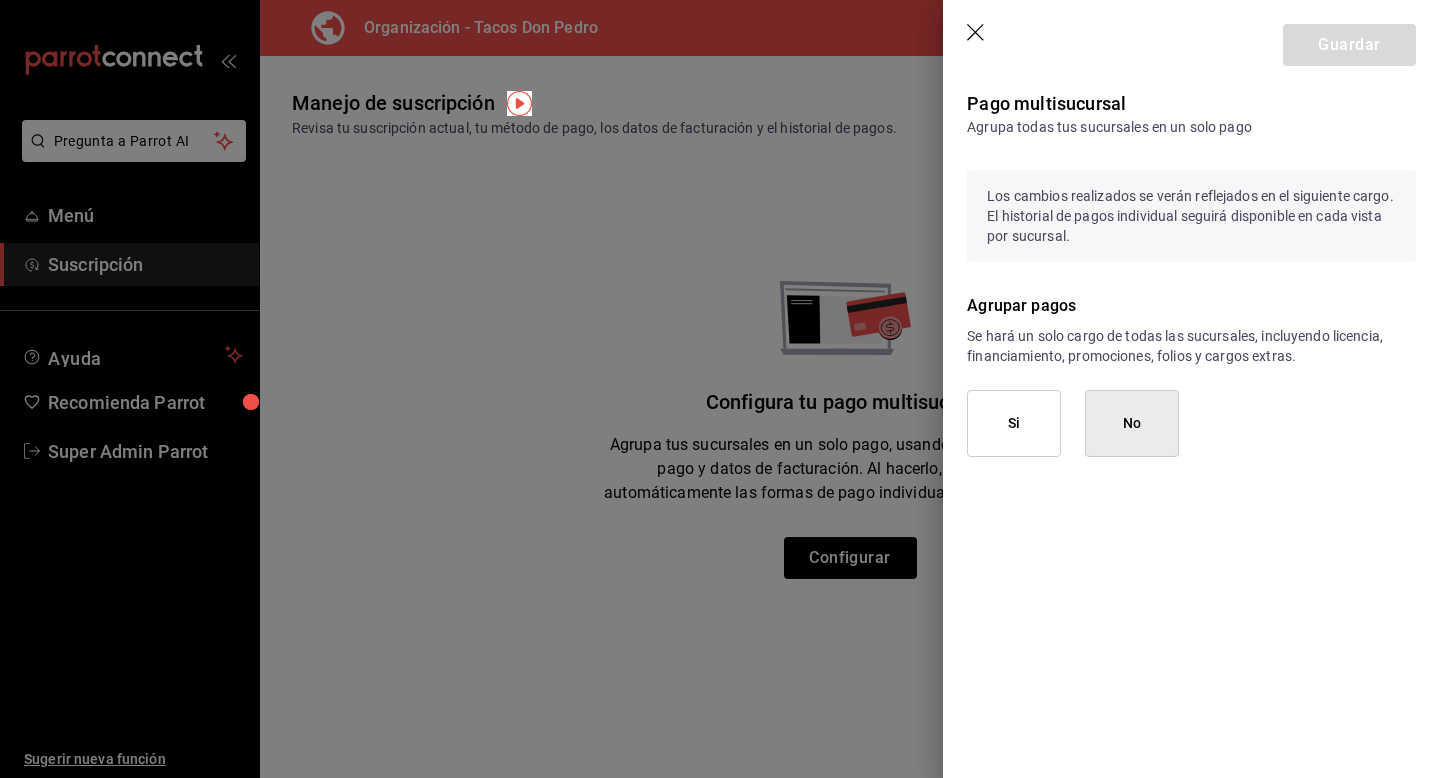 click on "Si" at bounding box center (1014, 423) 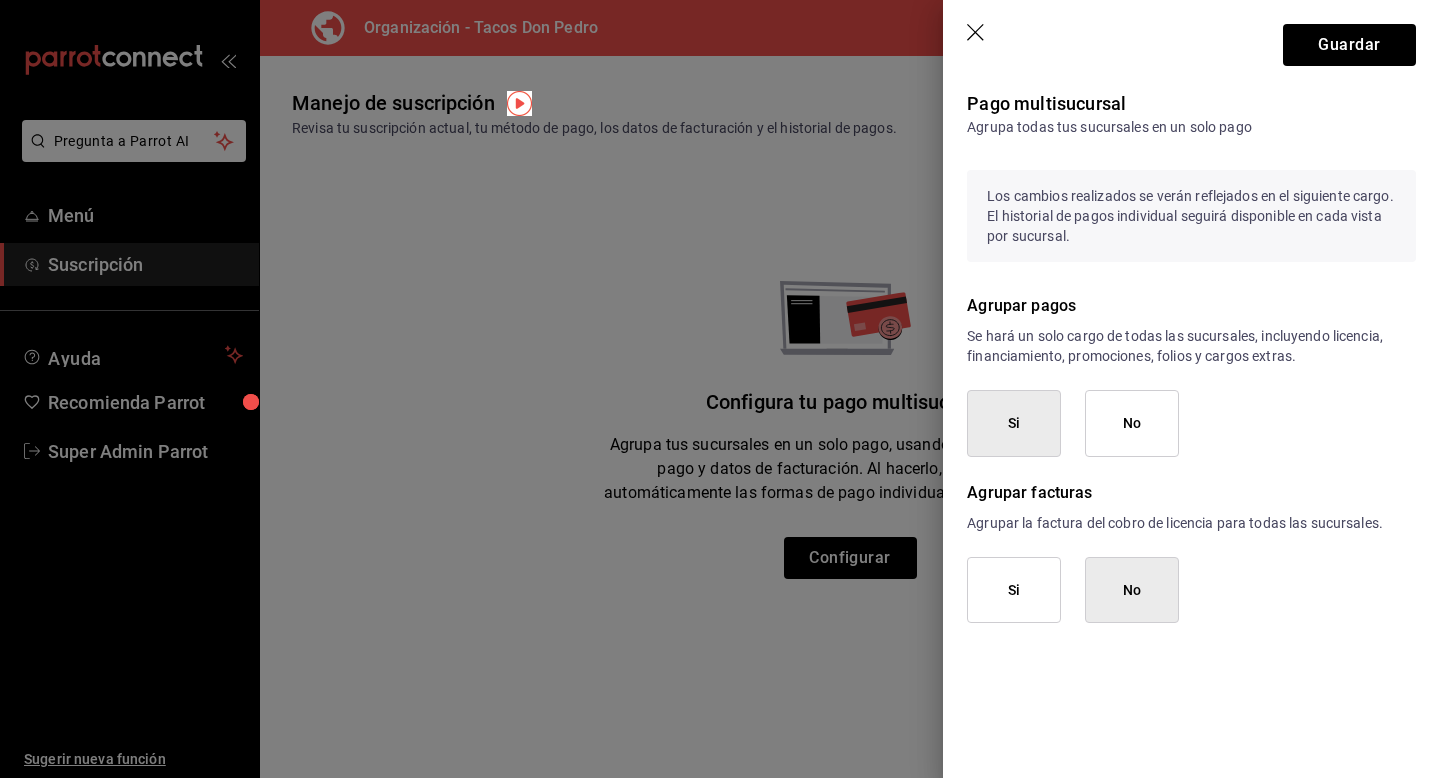 click on "Si" at bounding box center (1014, 590) 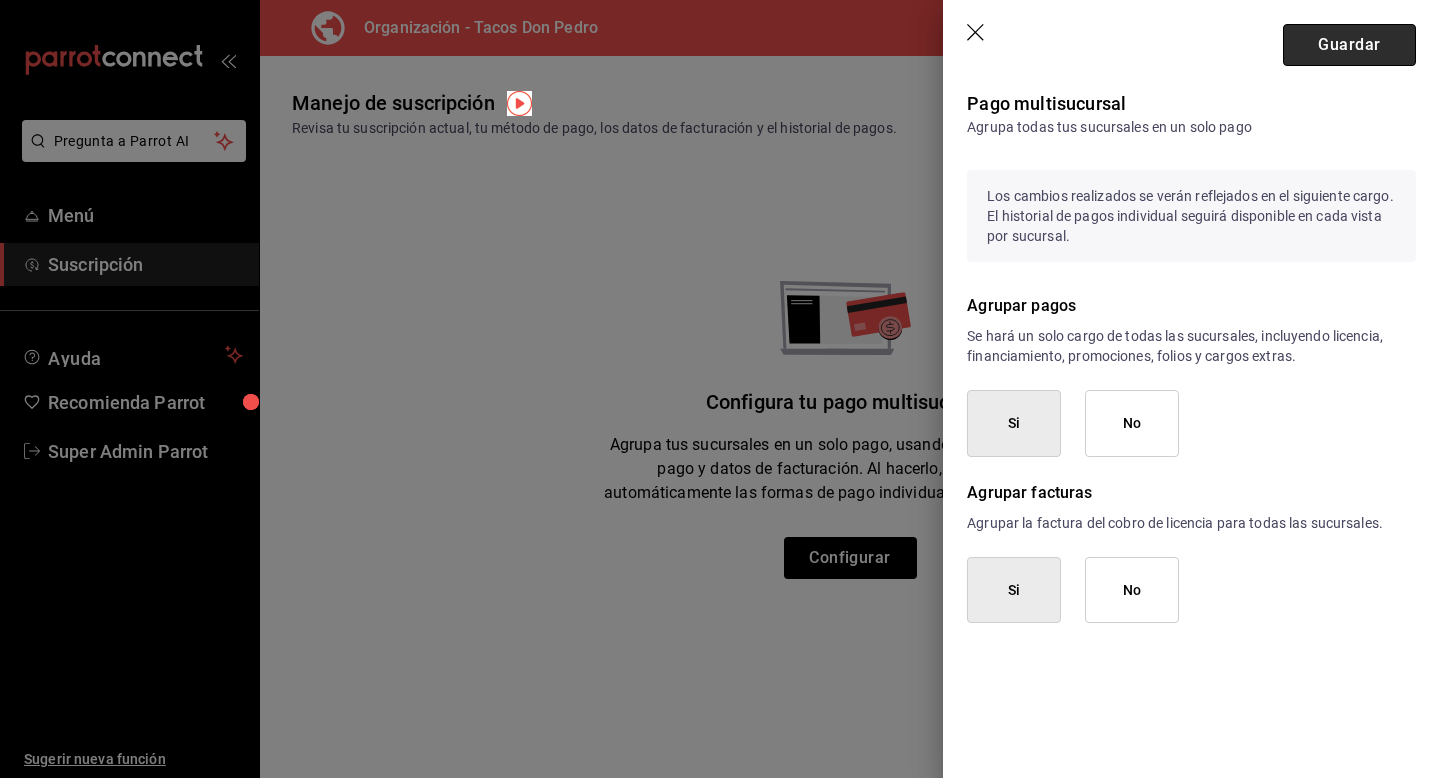 click on "Guardar" at bounding box center (1349, 45) 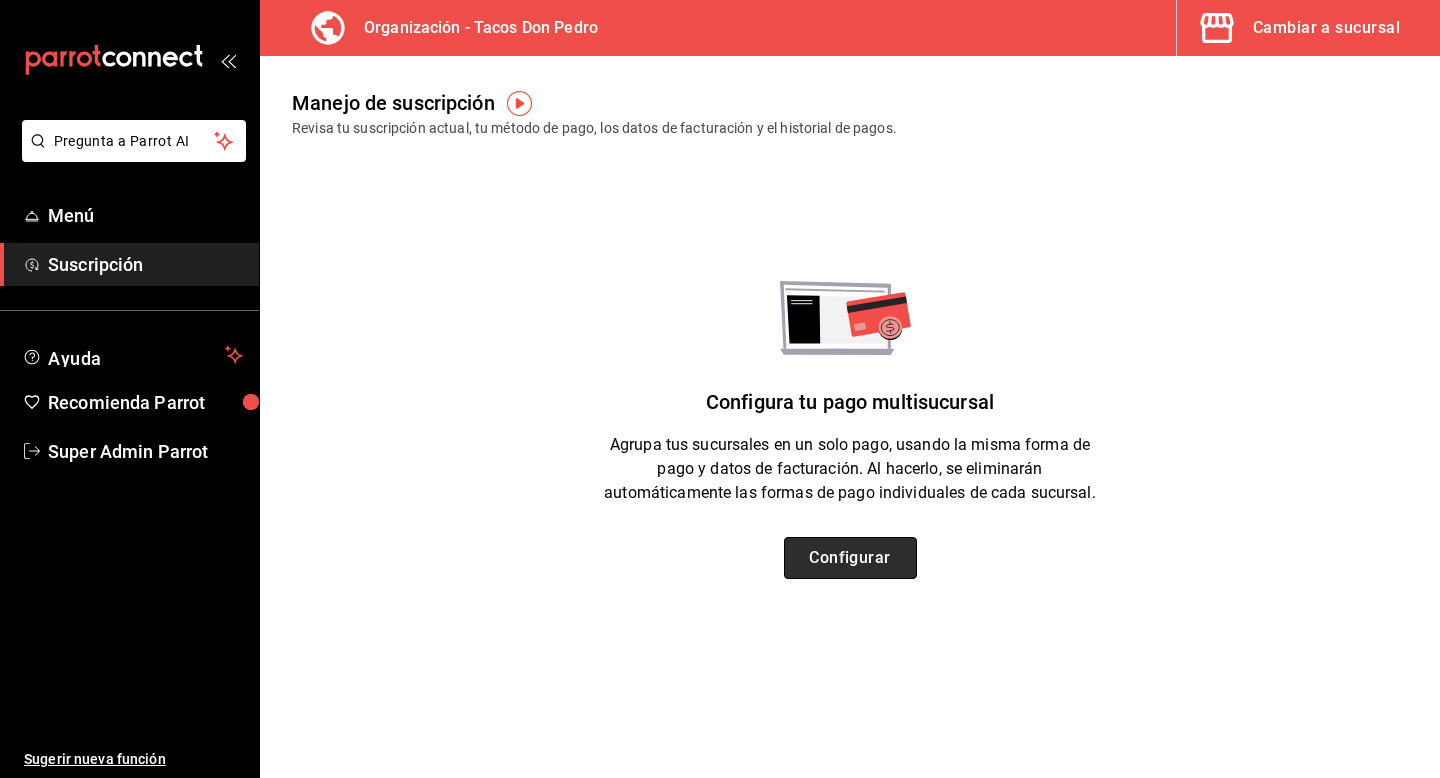 click on "Configurar" at bounding box center [850, 558] 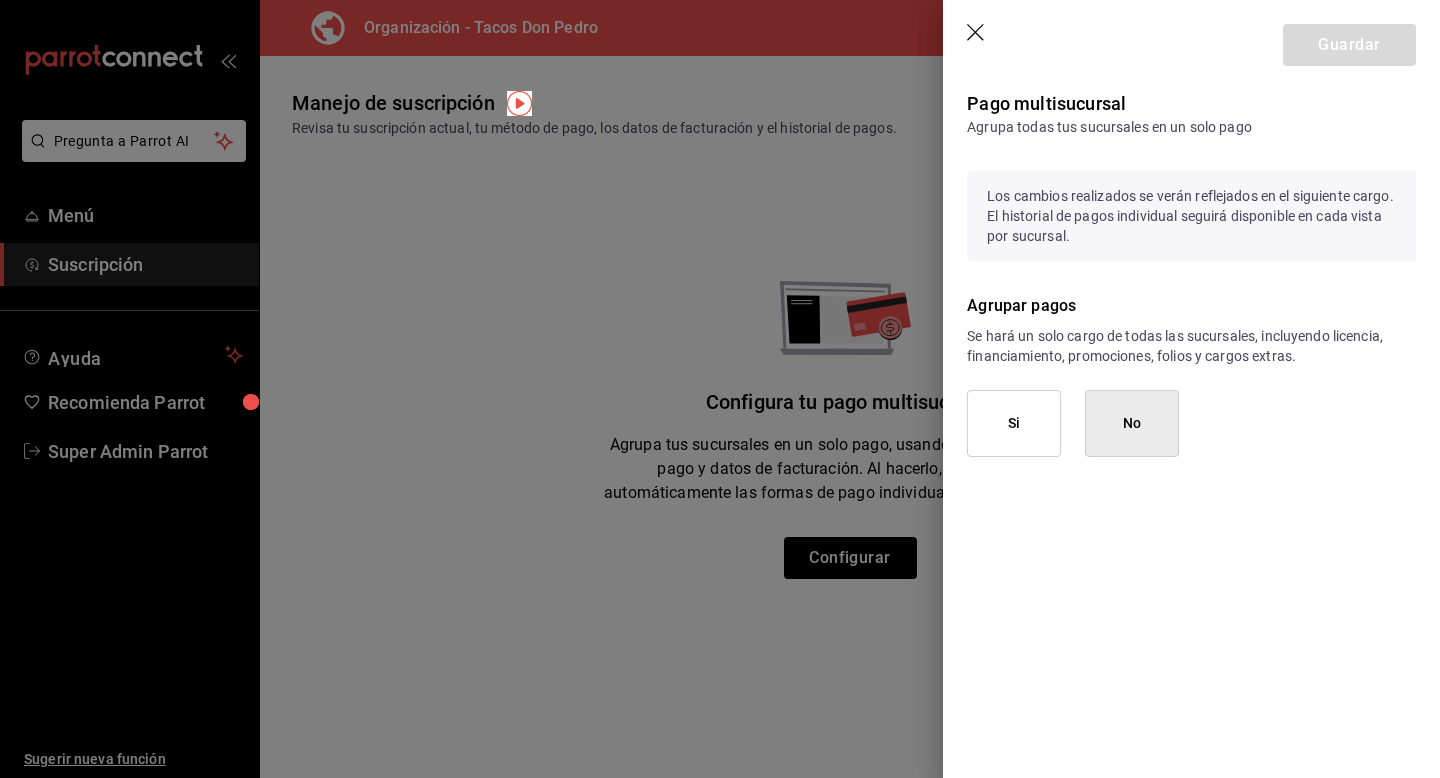 click on "Si" at bounding box center (1014, 423) 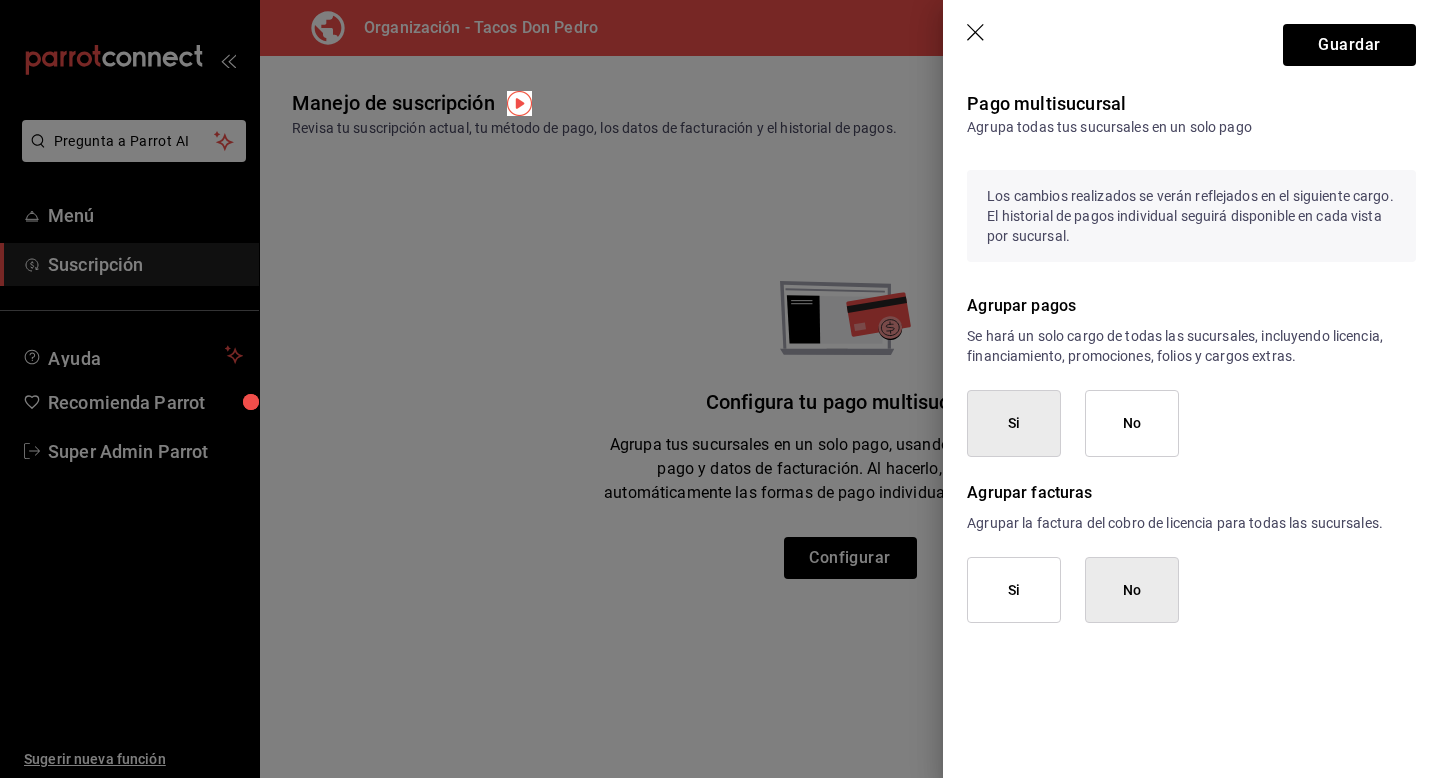 click on "Si" at bounding box center (1014, 590) 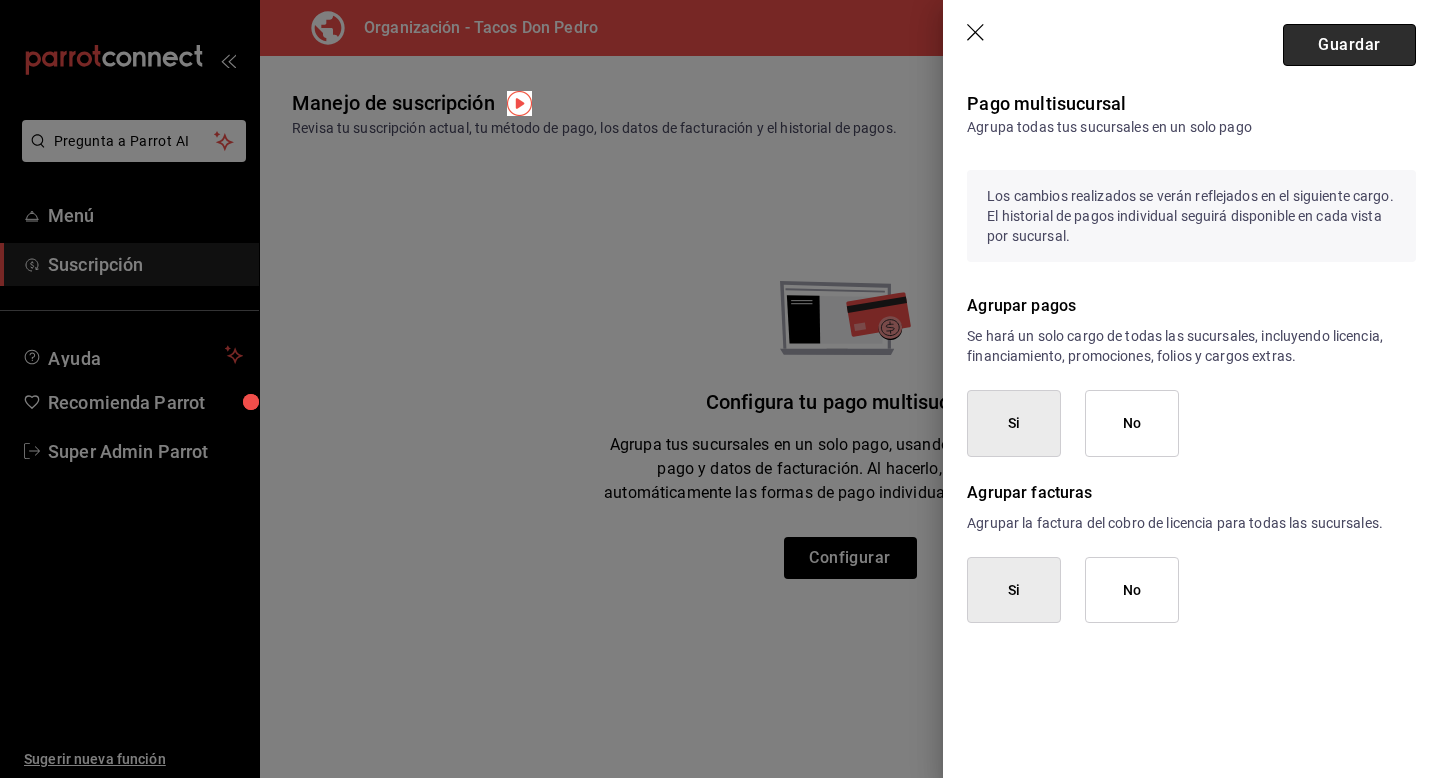 click on "Guardar" at bounding box center (1349, 45) 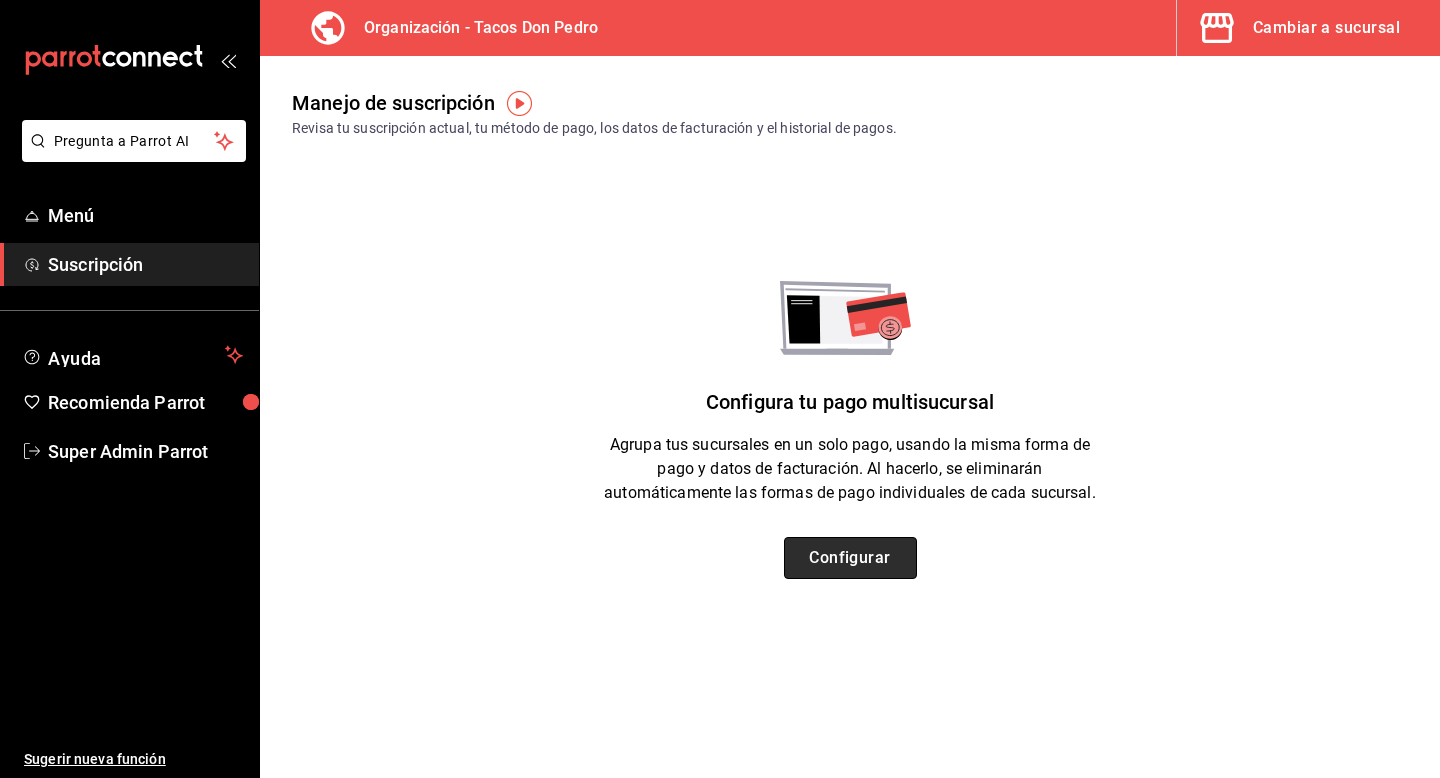 click on "Configurar" at bounding box center (850, 558) 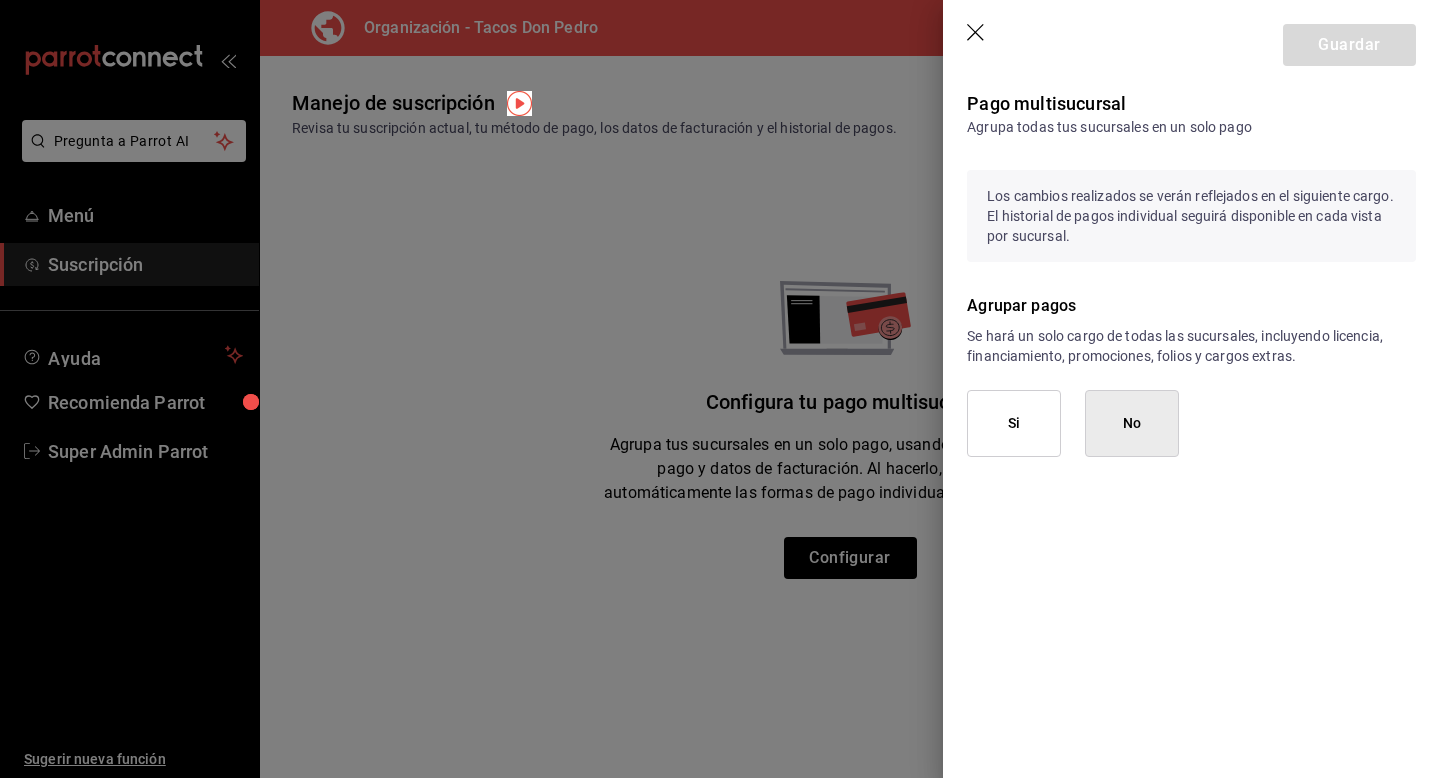 click on "Si" at bounding box center (1014, 423) 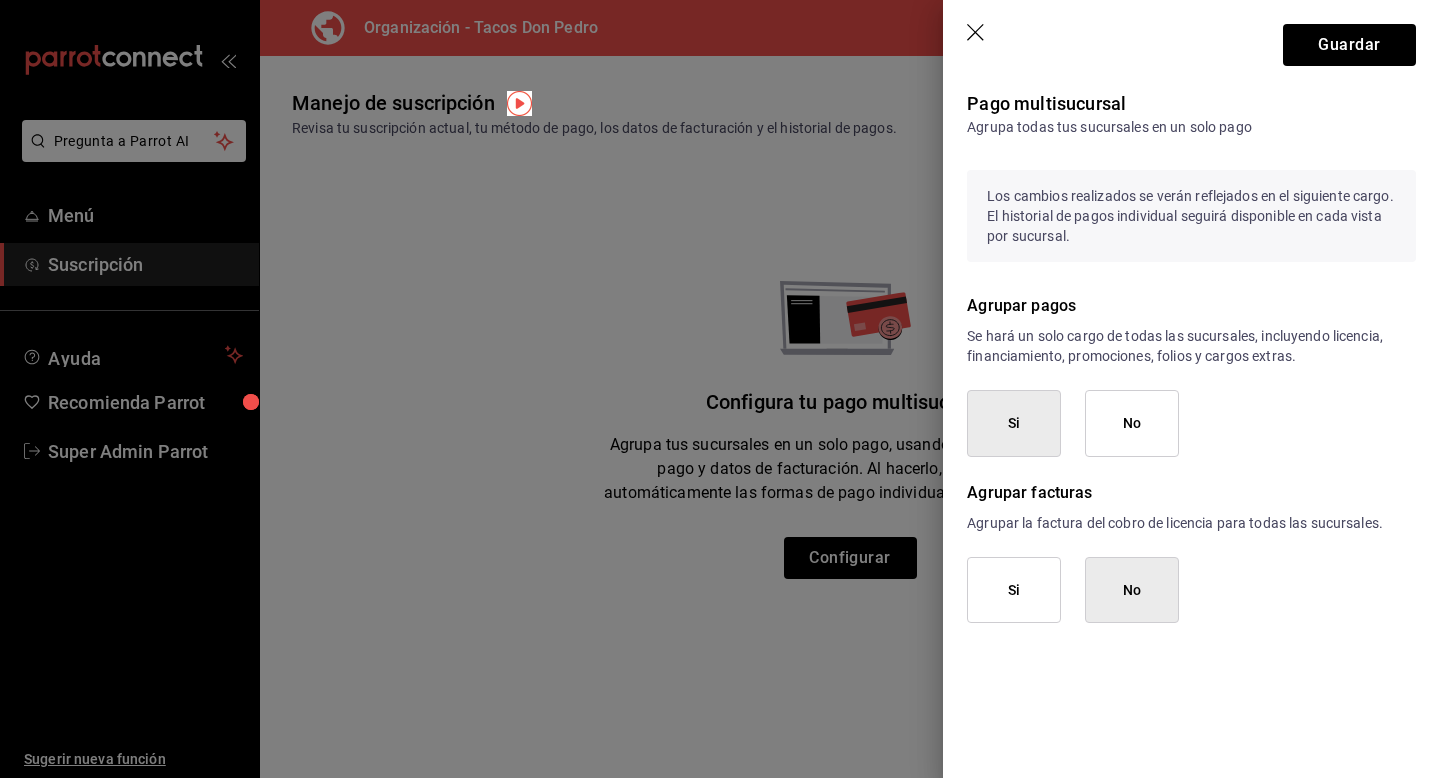 click on "Si" at bounding box center (1014, 590) 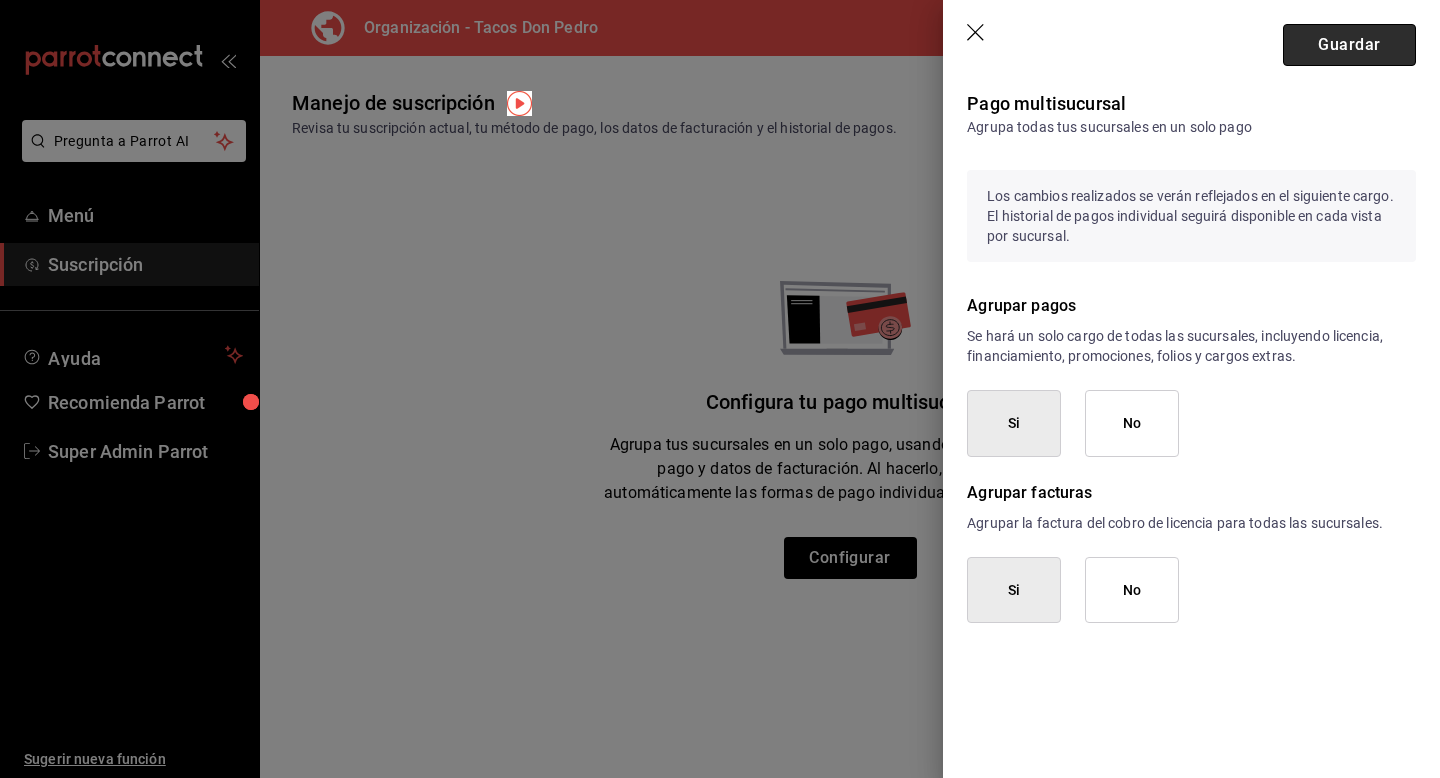 click on "Guardar" at bounding box center (1349, 45) 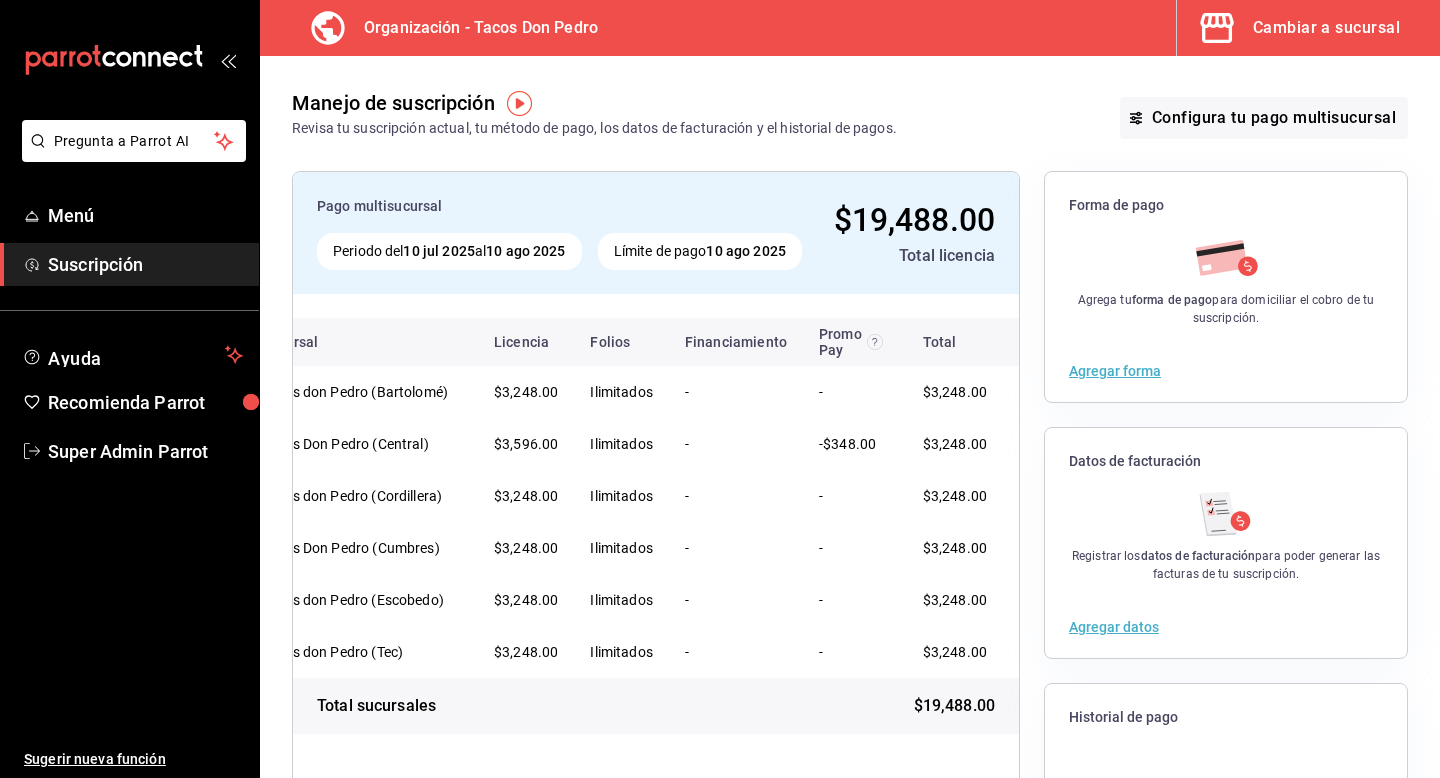 scroll, scrollTop: 0, scrollLeft: 0, axis: both 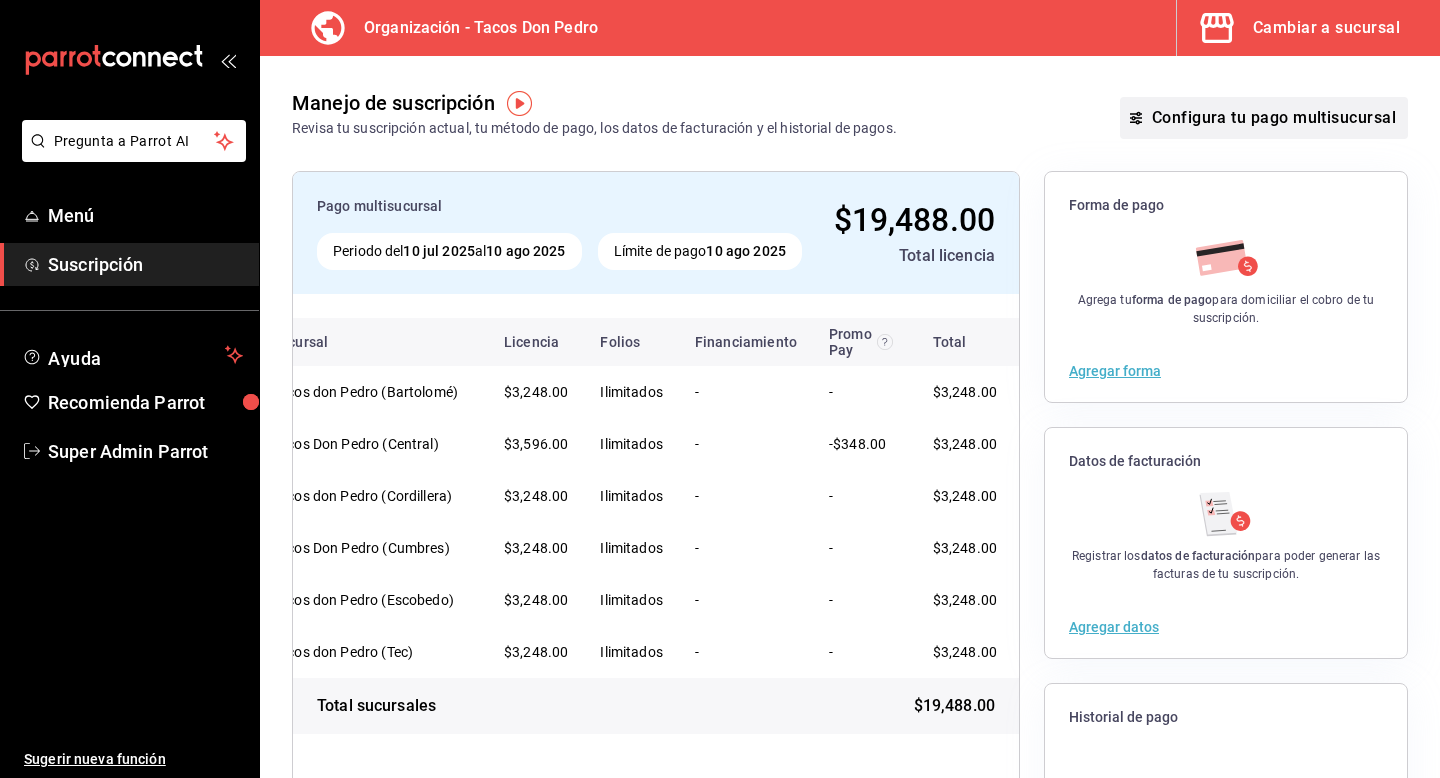 click on "Configura tu pago multisucursal" at bounding box center [1264, 118] 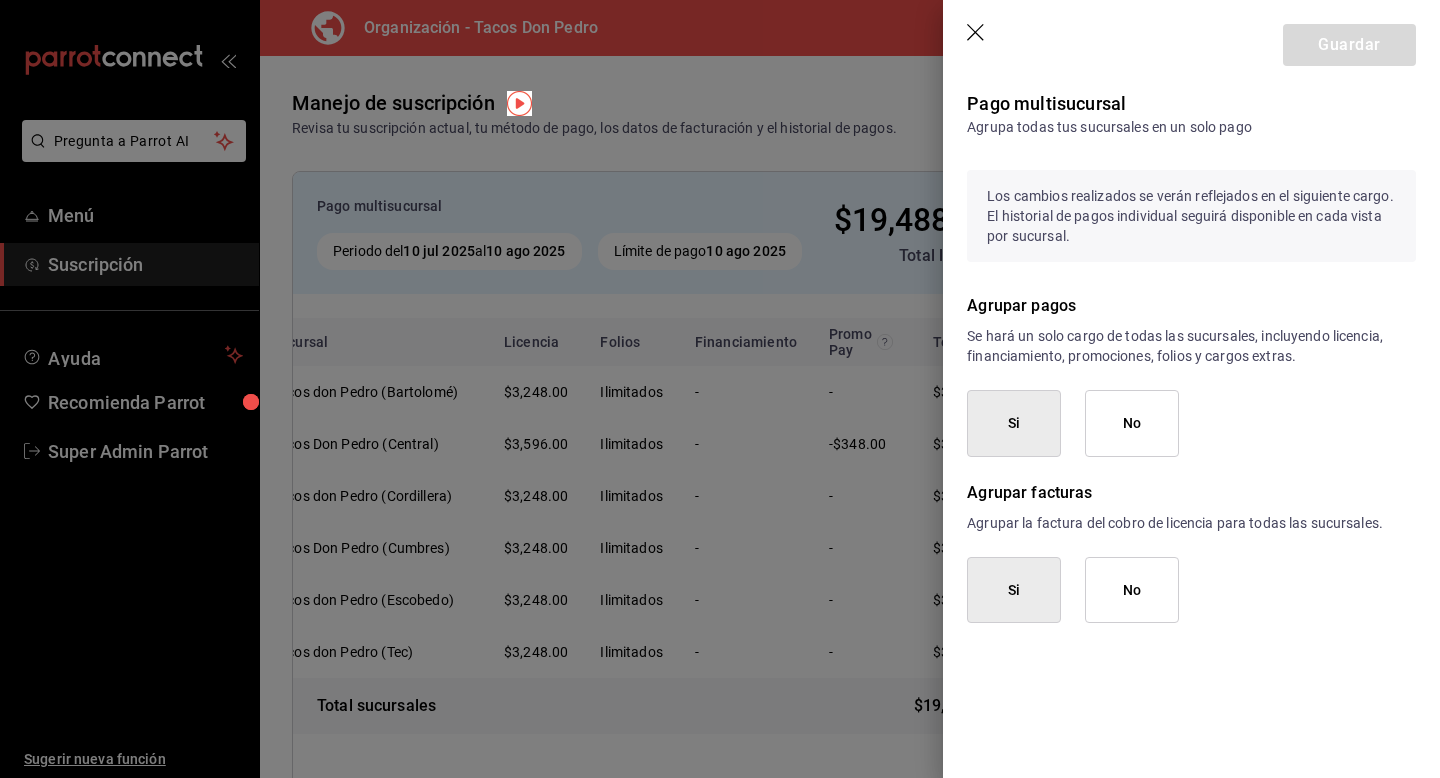 click 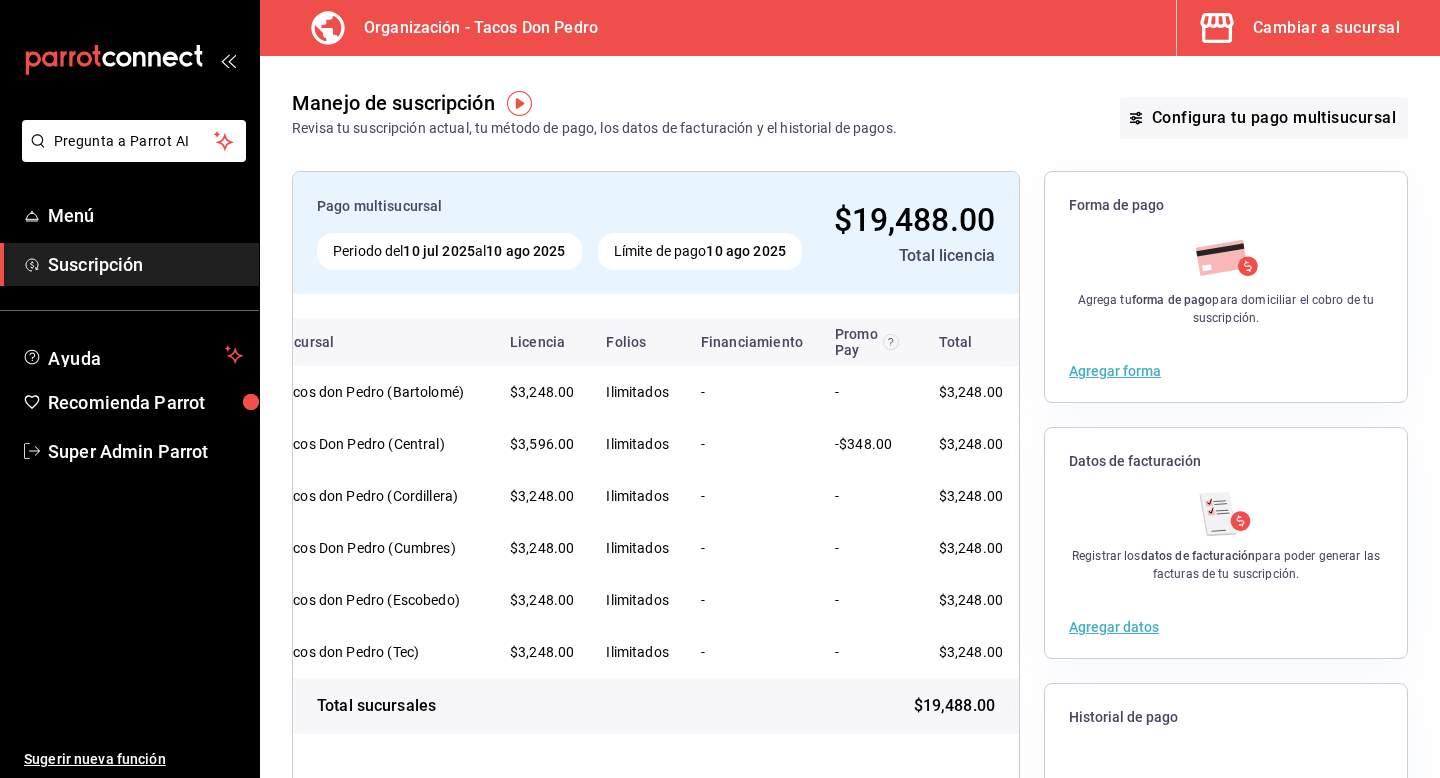 scroll, scrollTop: 0, scrollLeft: 58, axis: horizontal 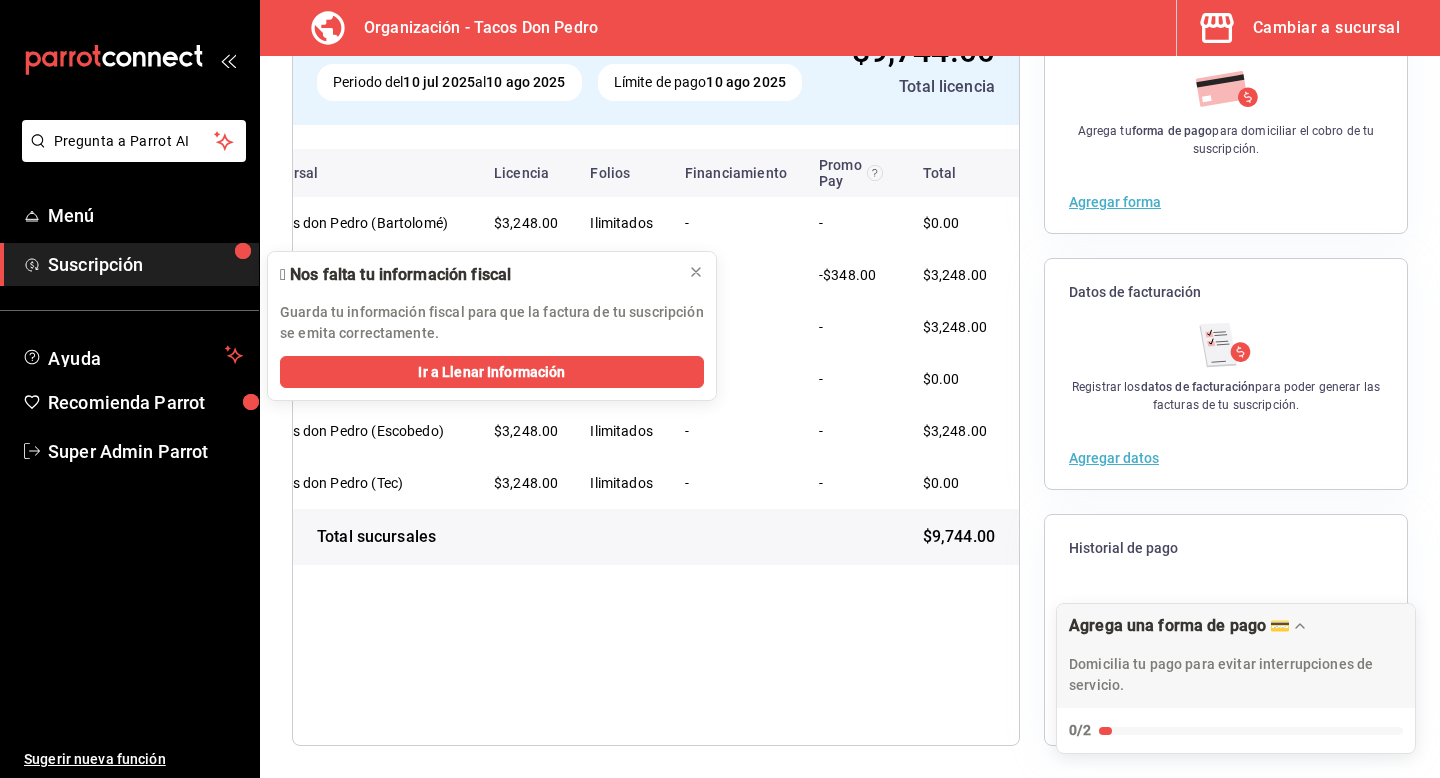 click on "Cambiar a sucursal" at bounding box center [1300, 28] 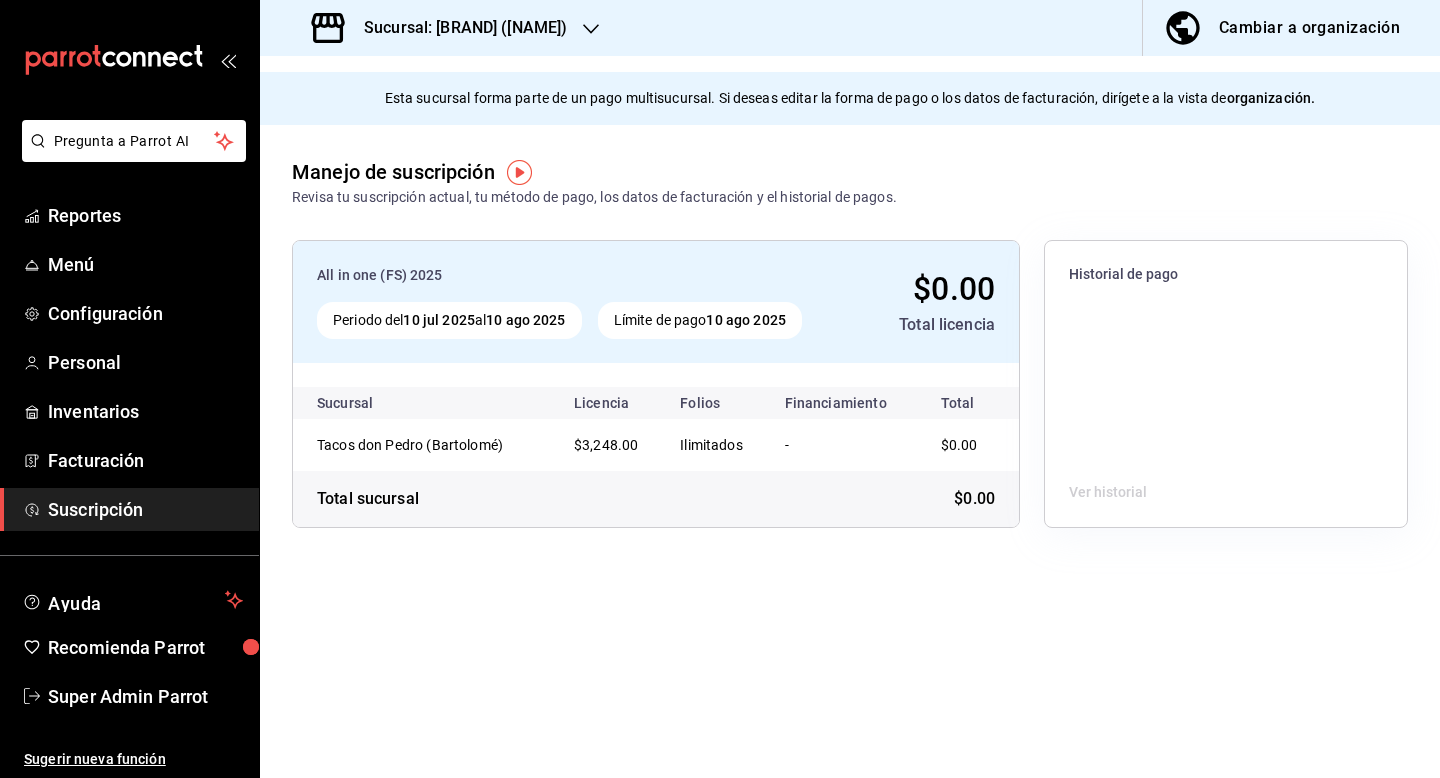 click on "Sucursal: Tacos don [NAME] ([NAME])" at bounding box center (441, 28) 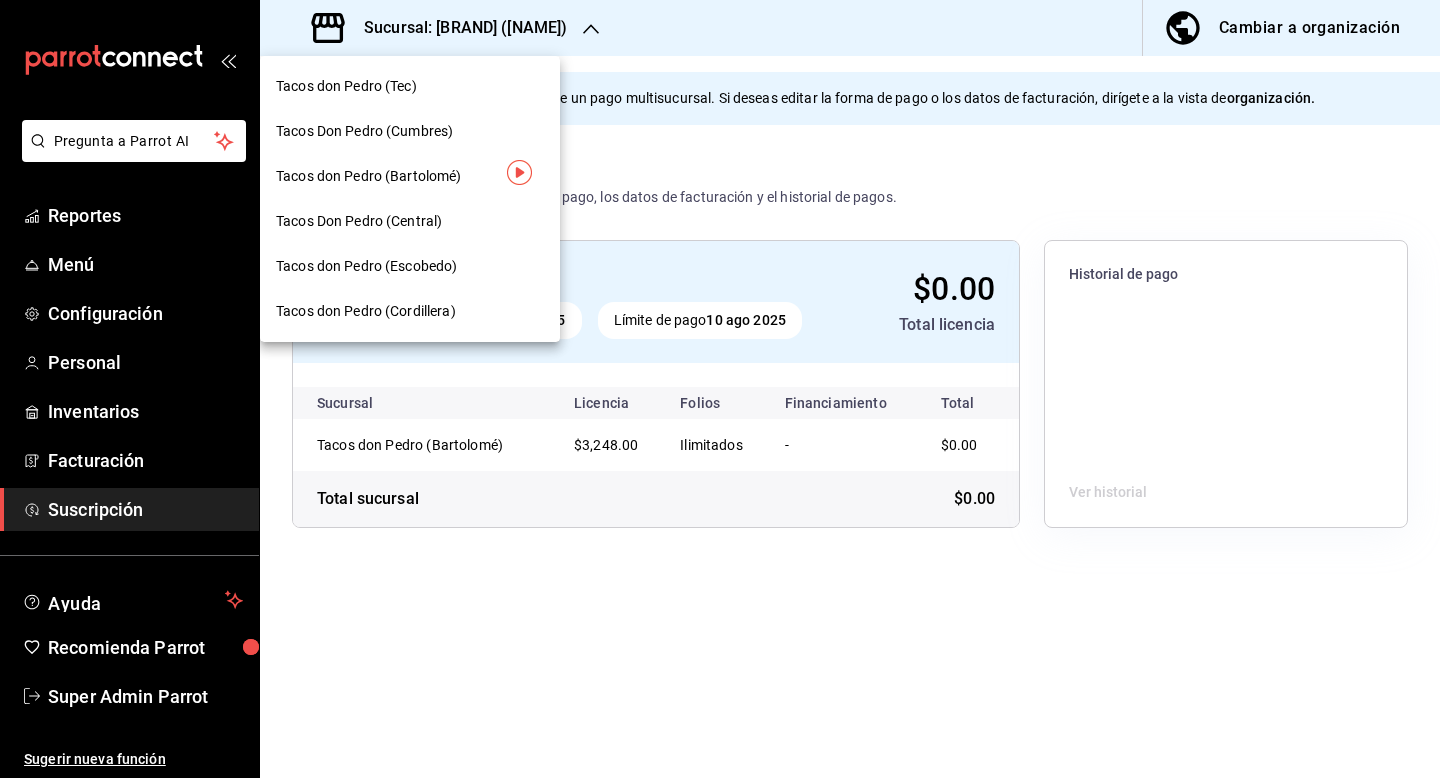 click on "Tacos Don Pedro (Cumbres)" at bounding box center (364, 131) 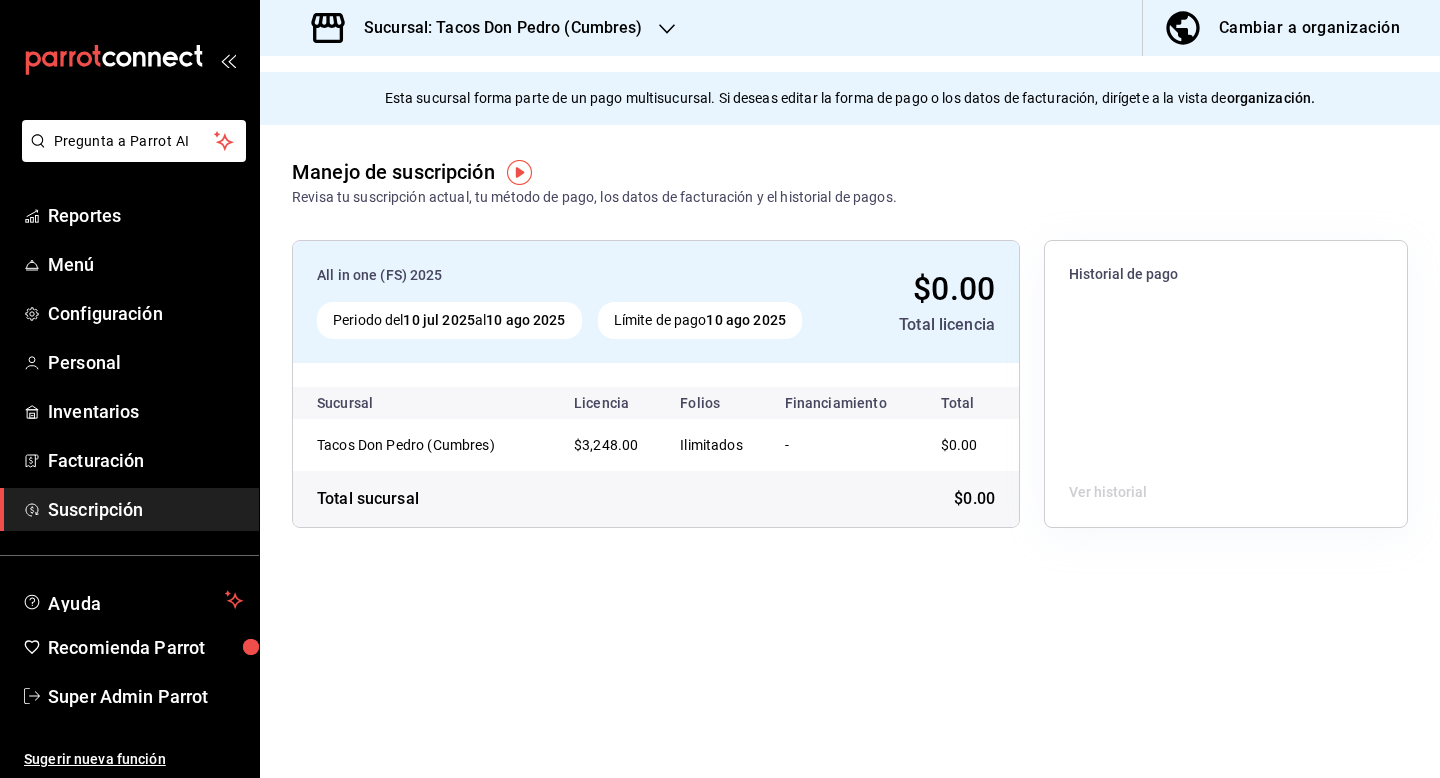 click on "Sucursal: Tacos Don Pedro (Cumbres)" at bounding box center [479, 28] 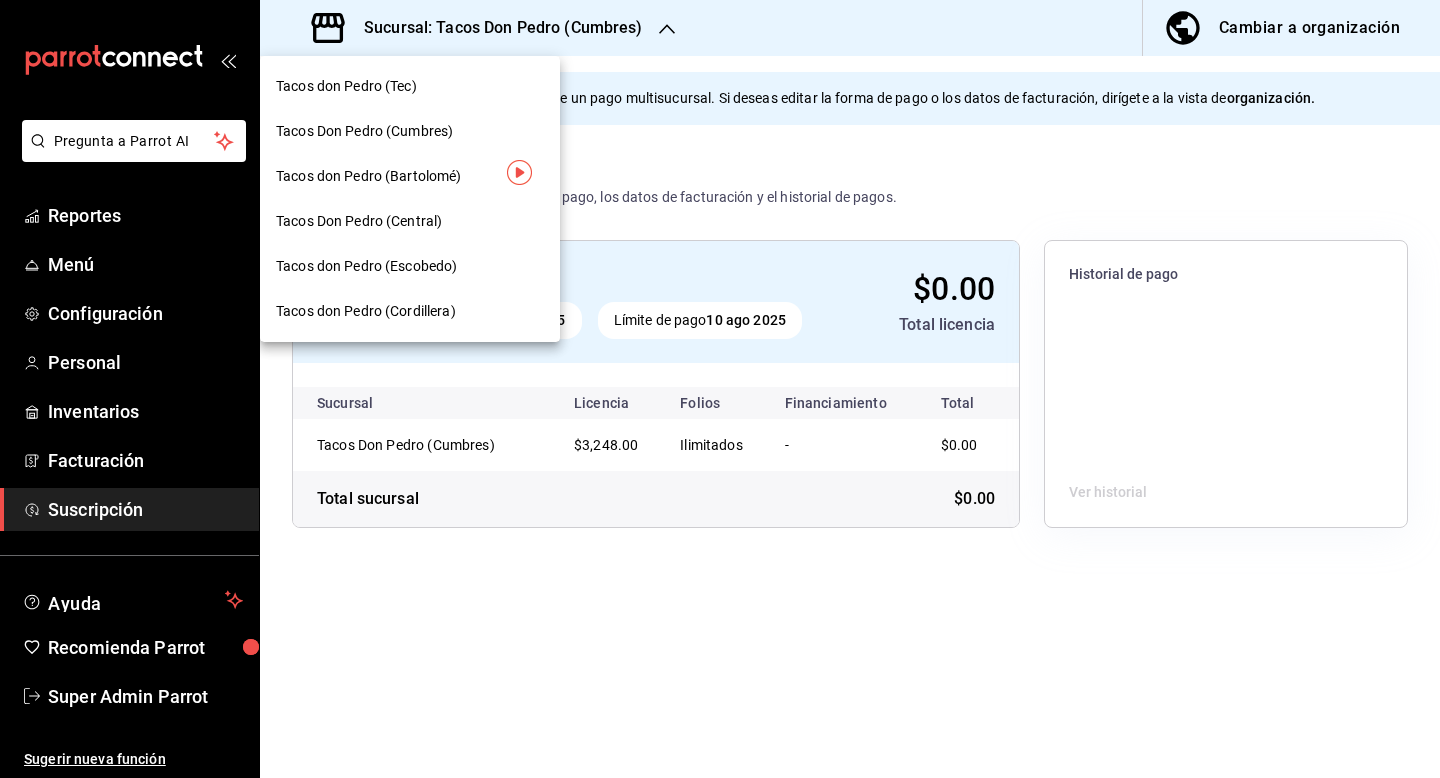 click on "Tacos don Pedro (Escobedo)" at bounding box center [366, 266] 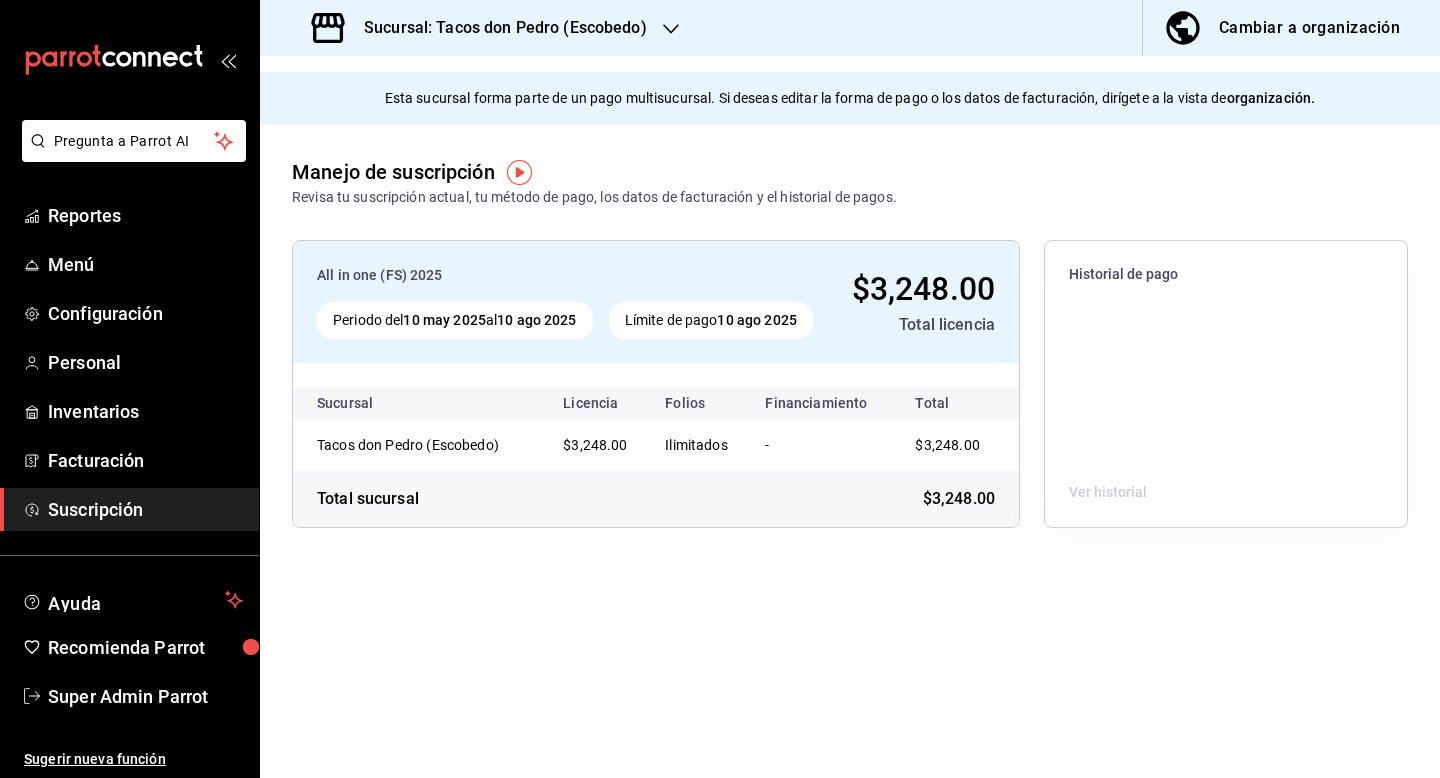 click on "Cambiar a organización" at bounding box center (1309, 28) 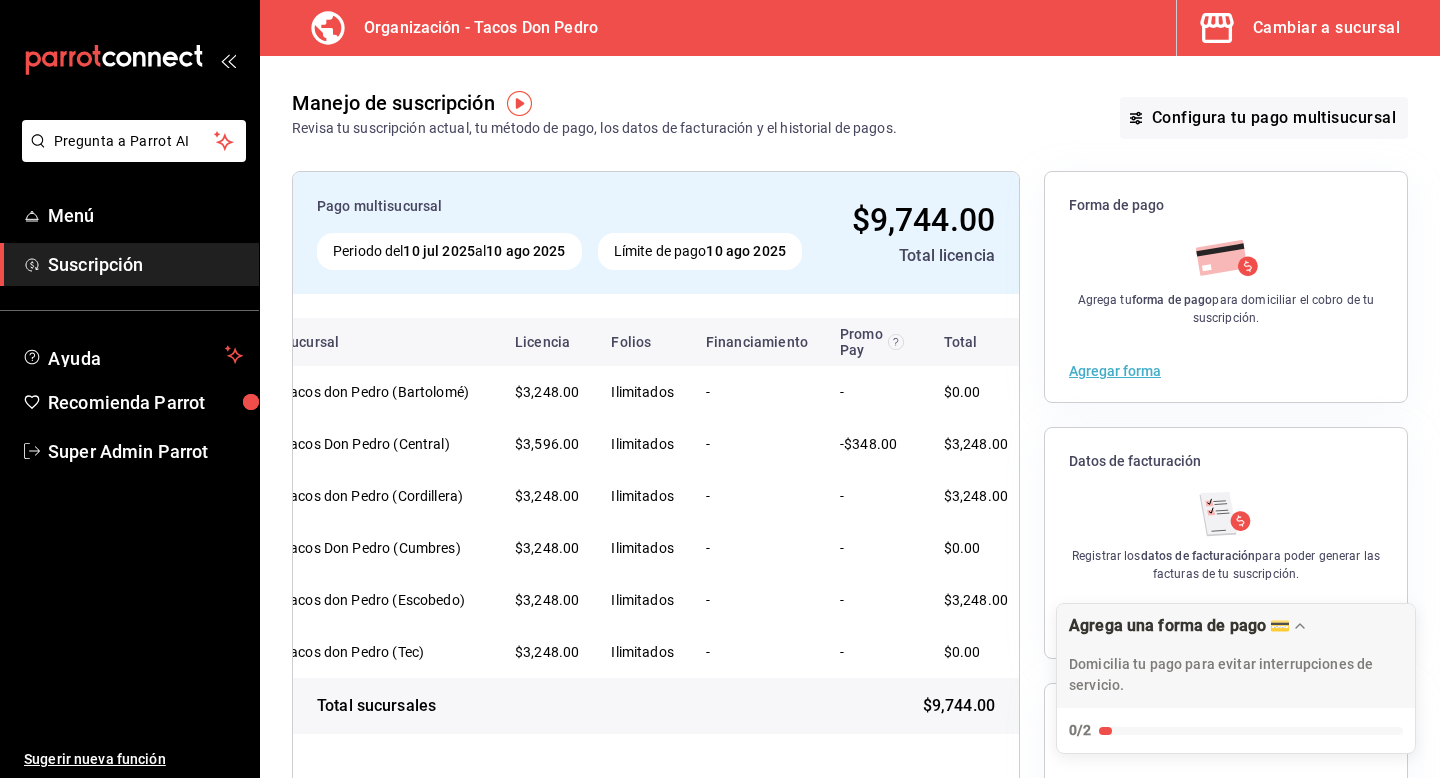 scroll, scrollTop: 0, scrollLeft: 58, axis: horizontal 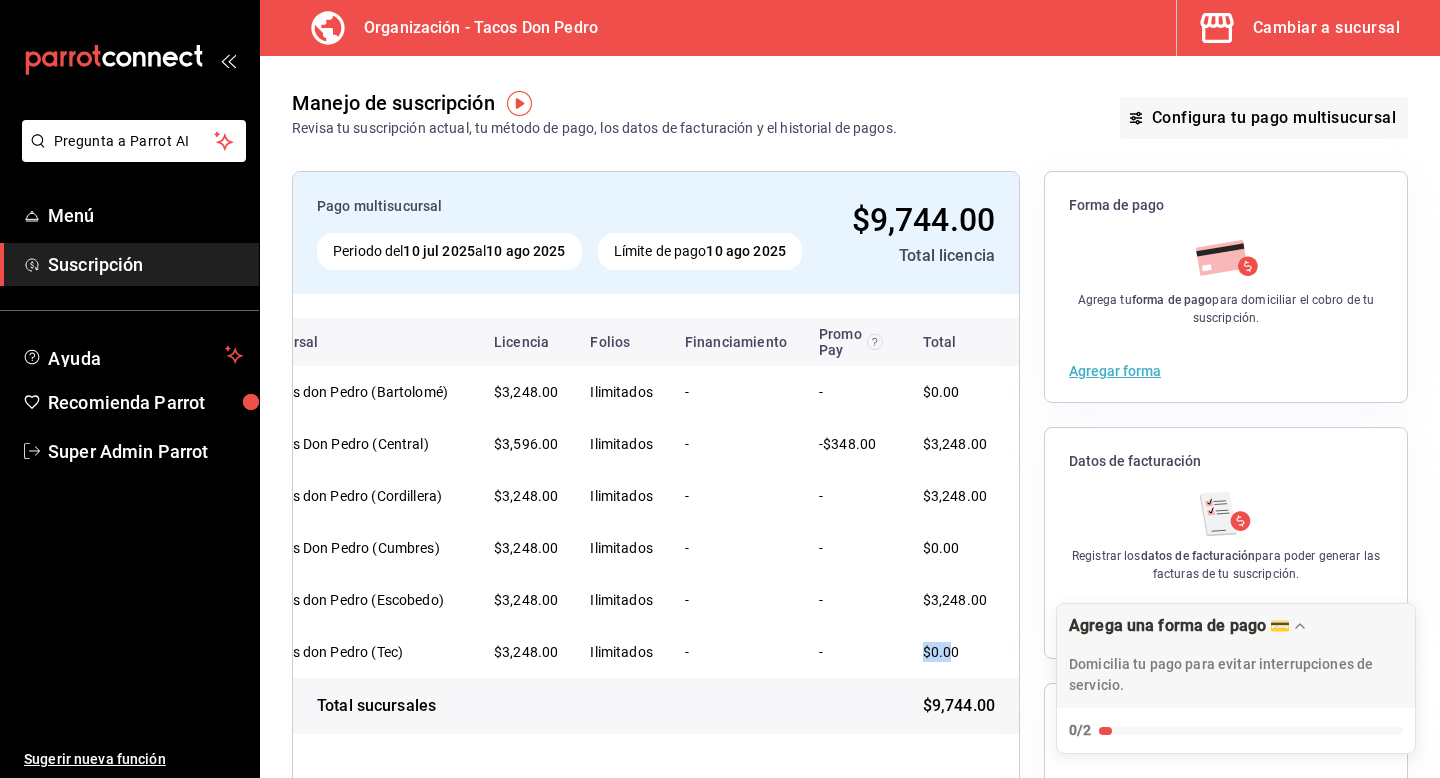 drag, startPoint x: 918, startPoint y: 659, endPoint x: 939, endPoint y: 659, distance: 21 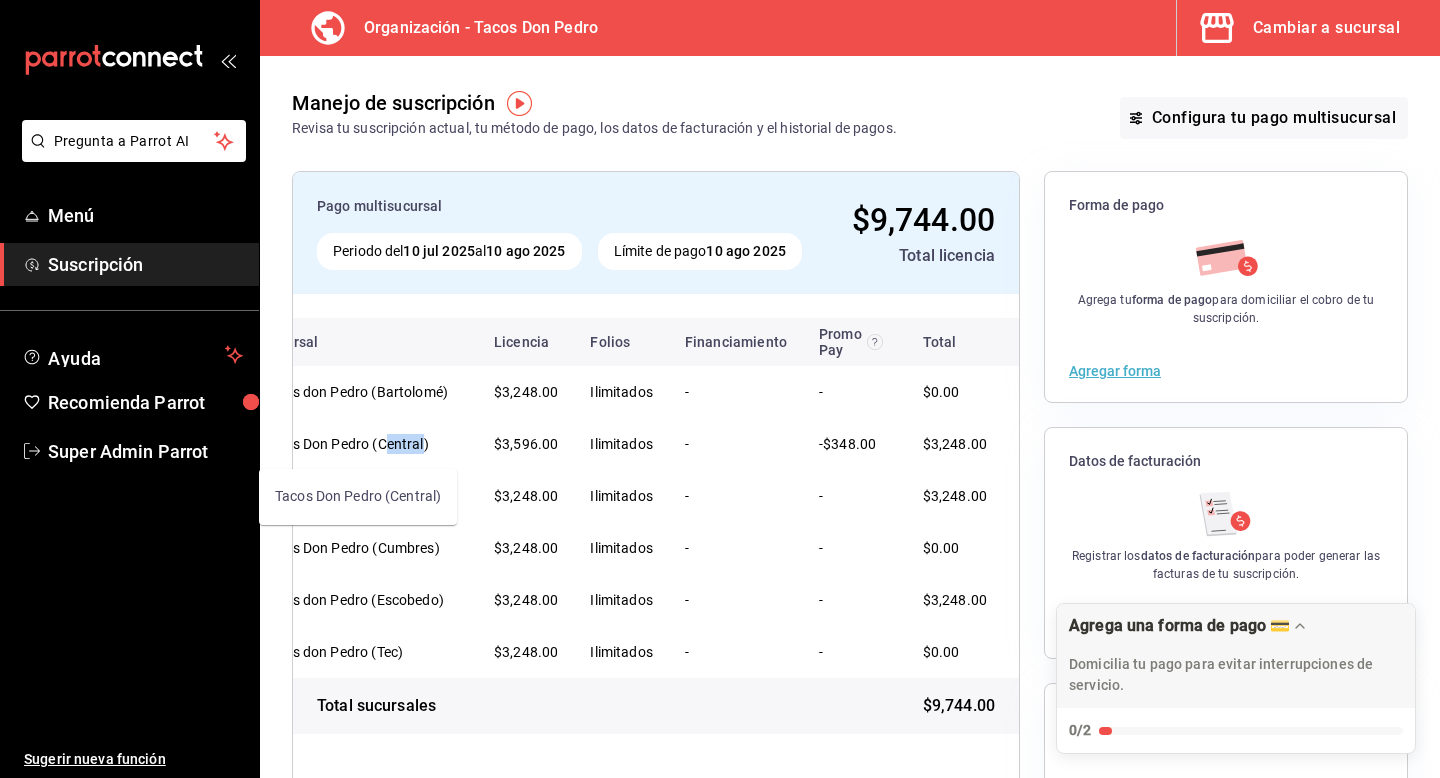 drag, startPoint x: 383, startPoint y: 447, endPoint x: 421, endPoint y: 447, distance: 38 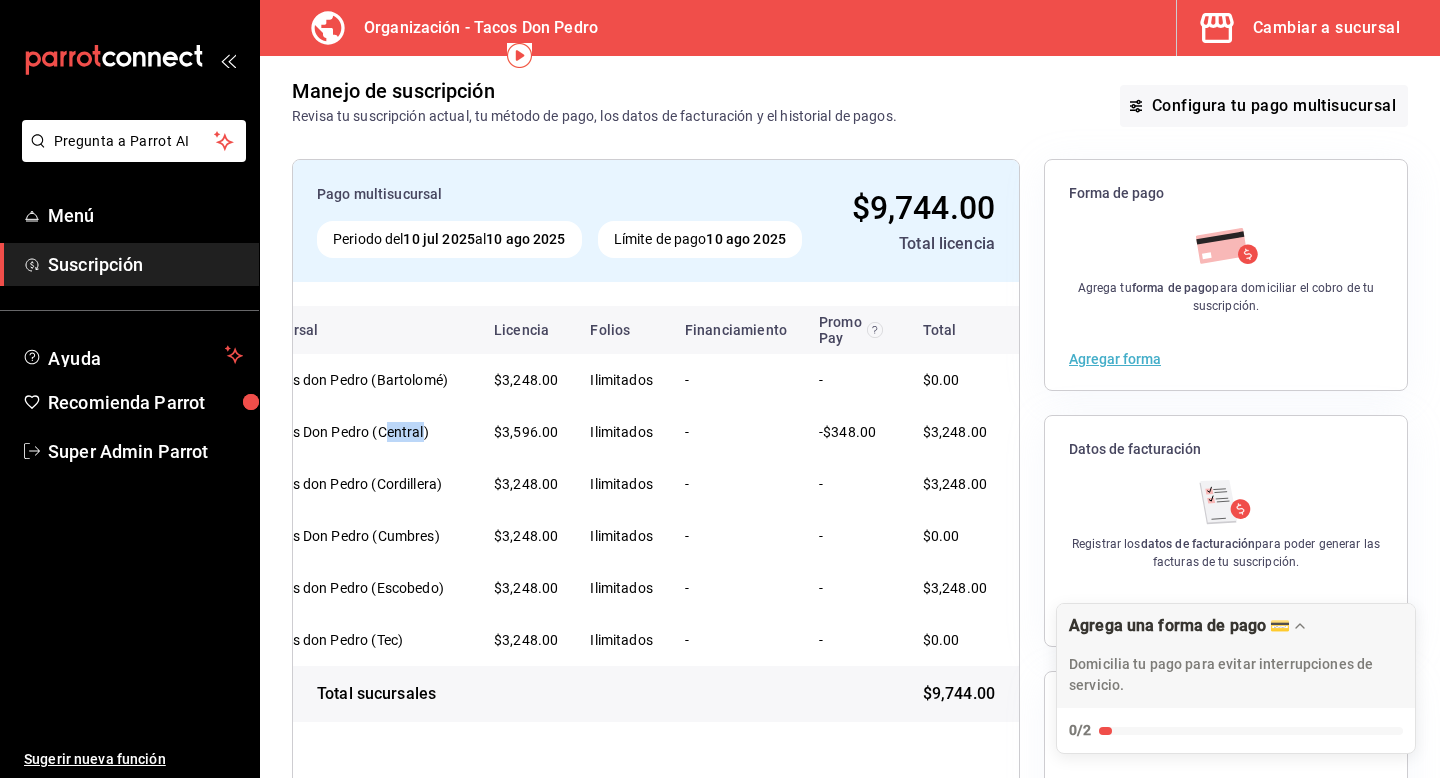 scroll, scrollTop: 0, scrollLeft: 0, axis: both 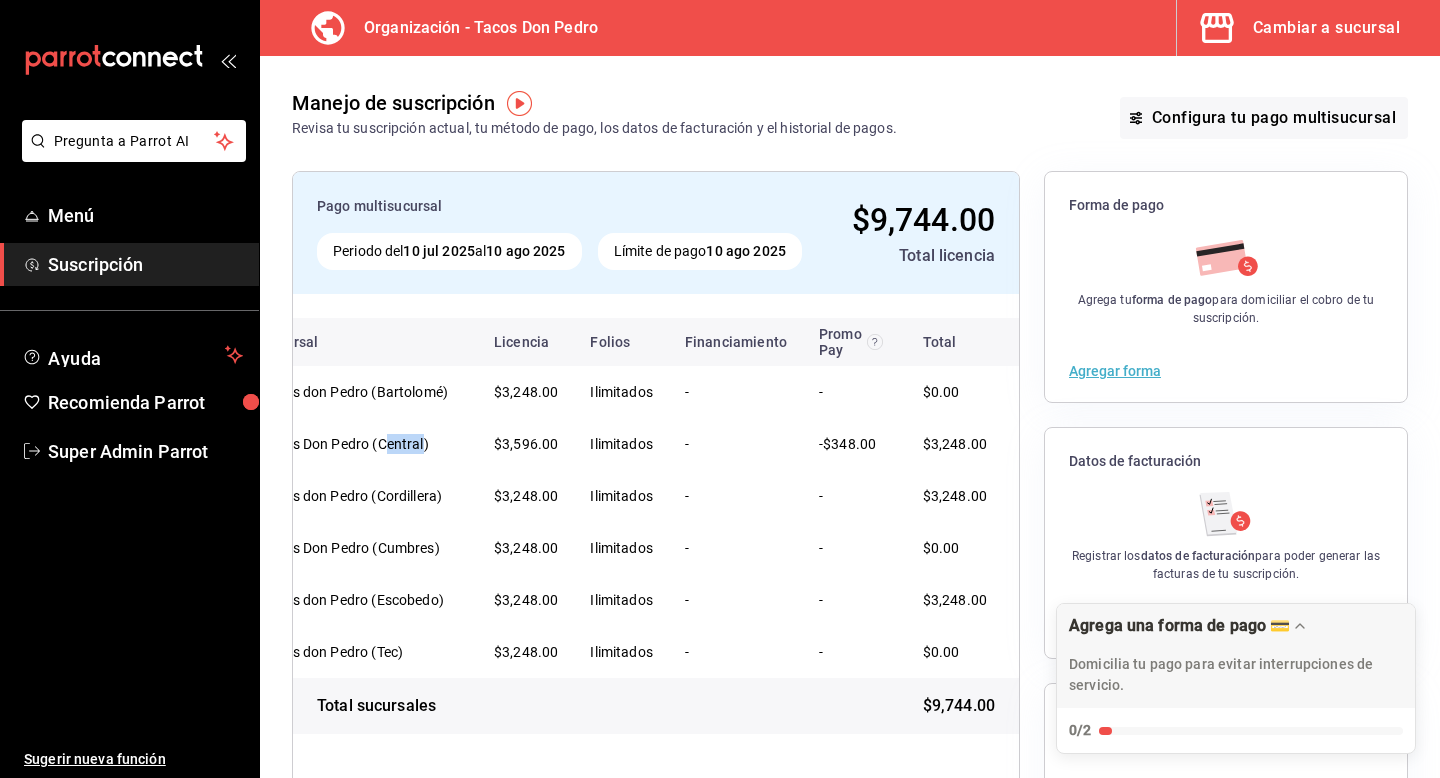 click on "Agregar forma" at bounding box center (1115, 371) 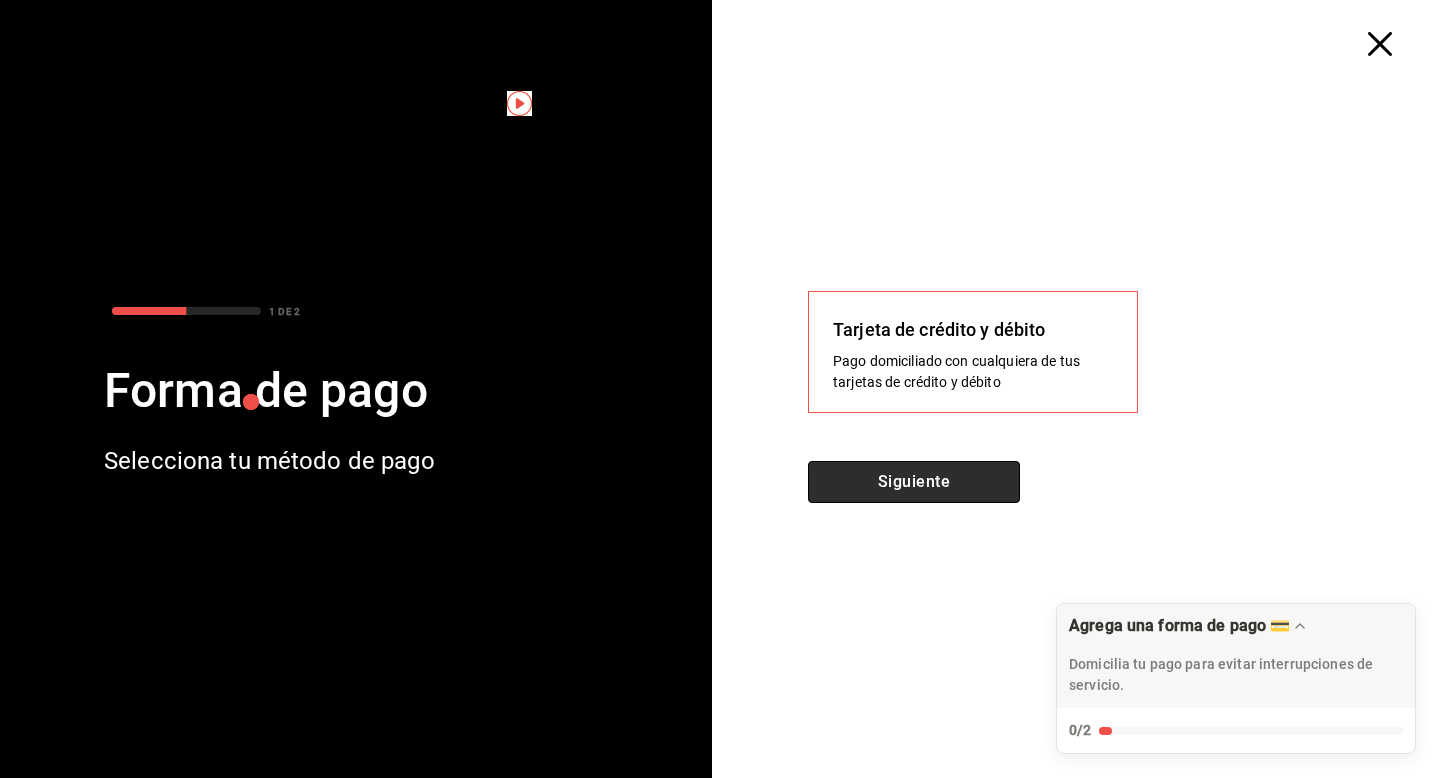 click on "Siguiente" at bounding box center (914, 482) 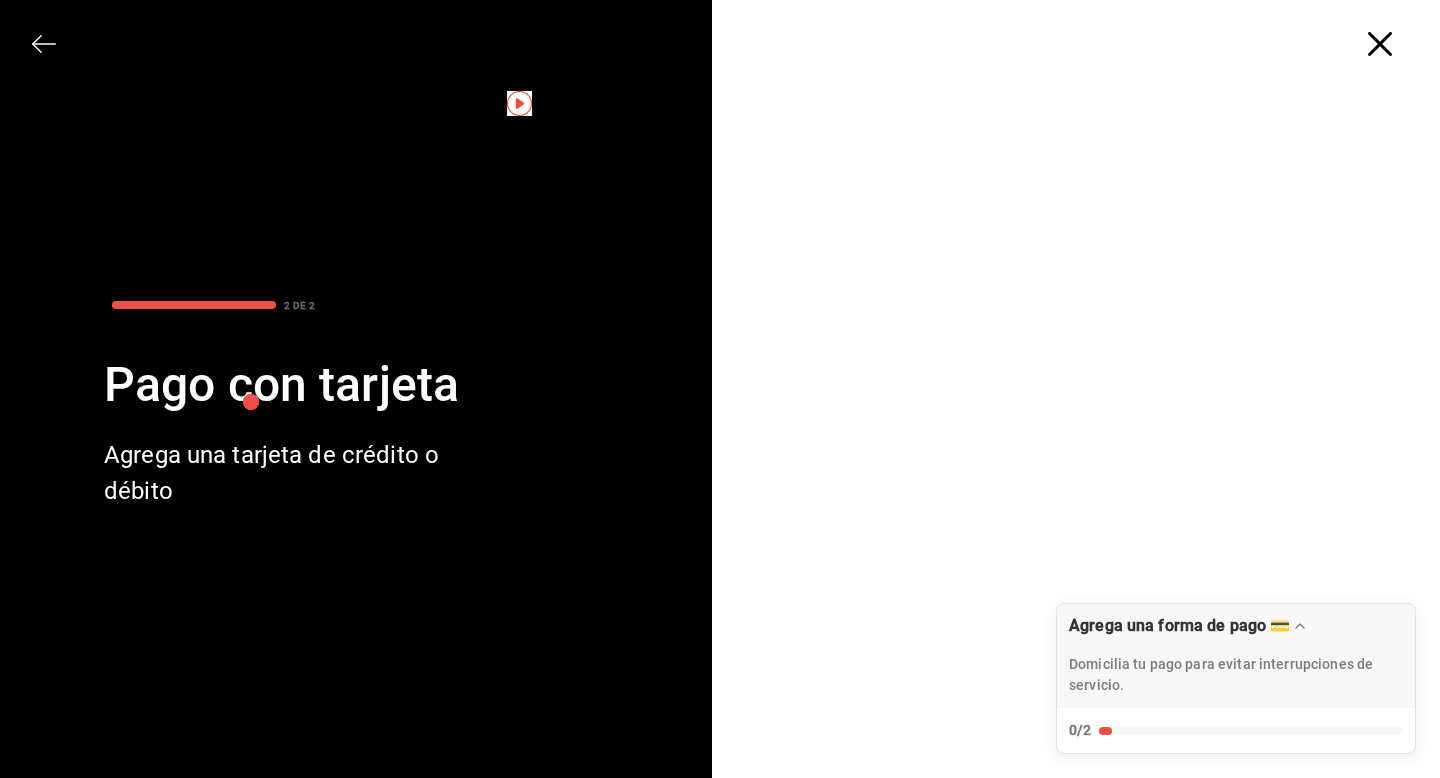 click 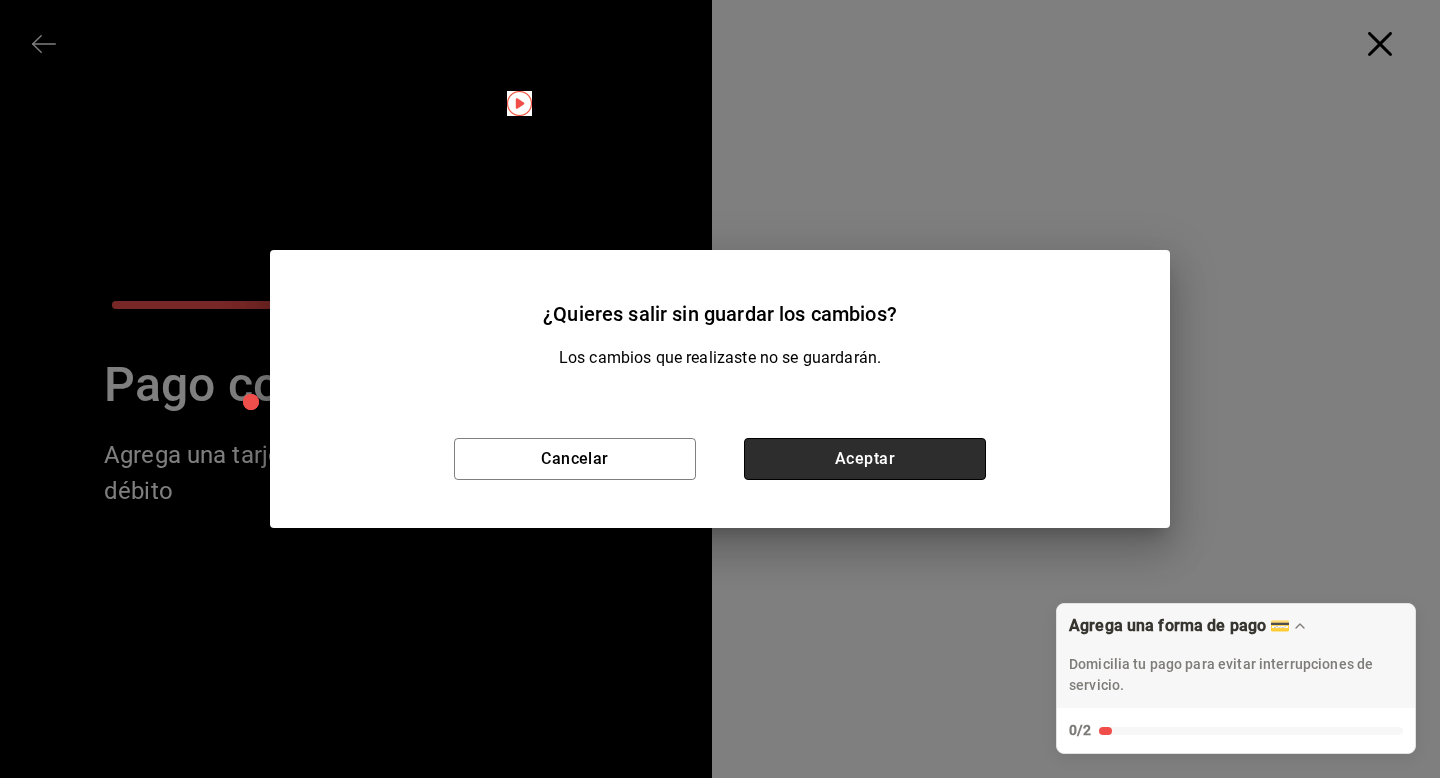 click on "Aceptar" at bounding box center (865, 459) 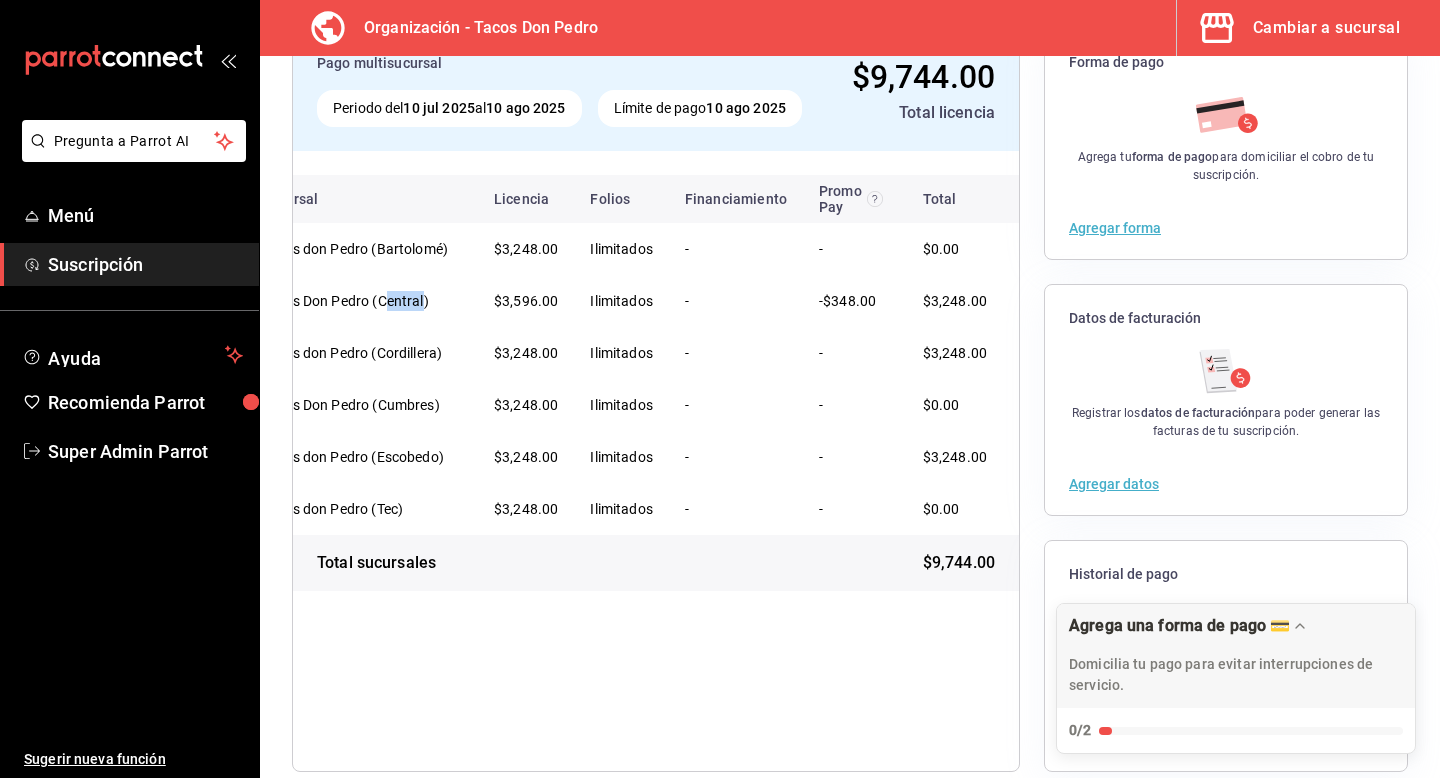 scroll, scrollTop: 169, scrollLeft: 0, axis: vertical 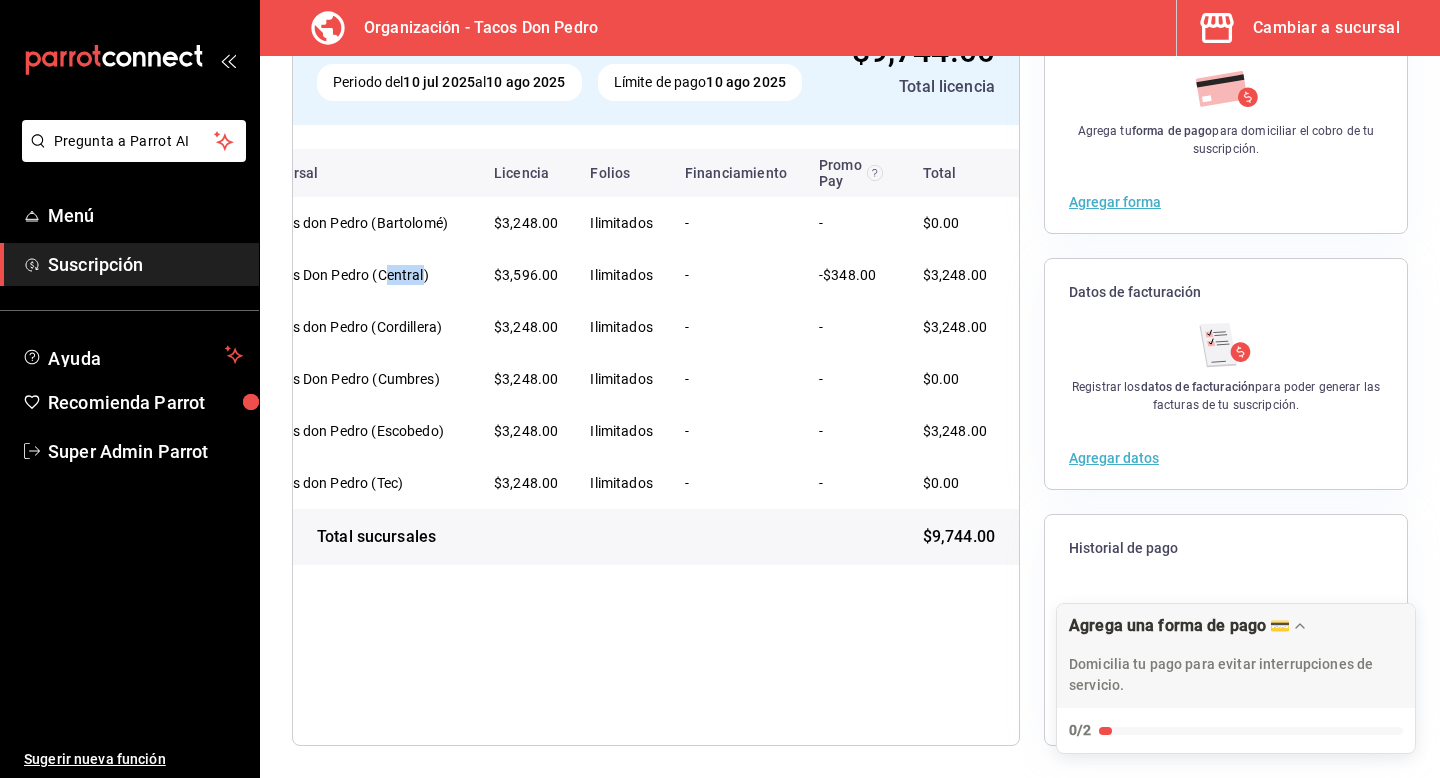click on "Agregar datos" at bounding box center (1114, 458) 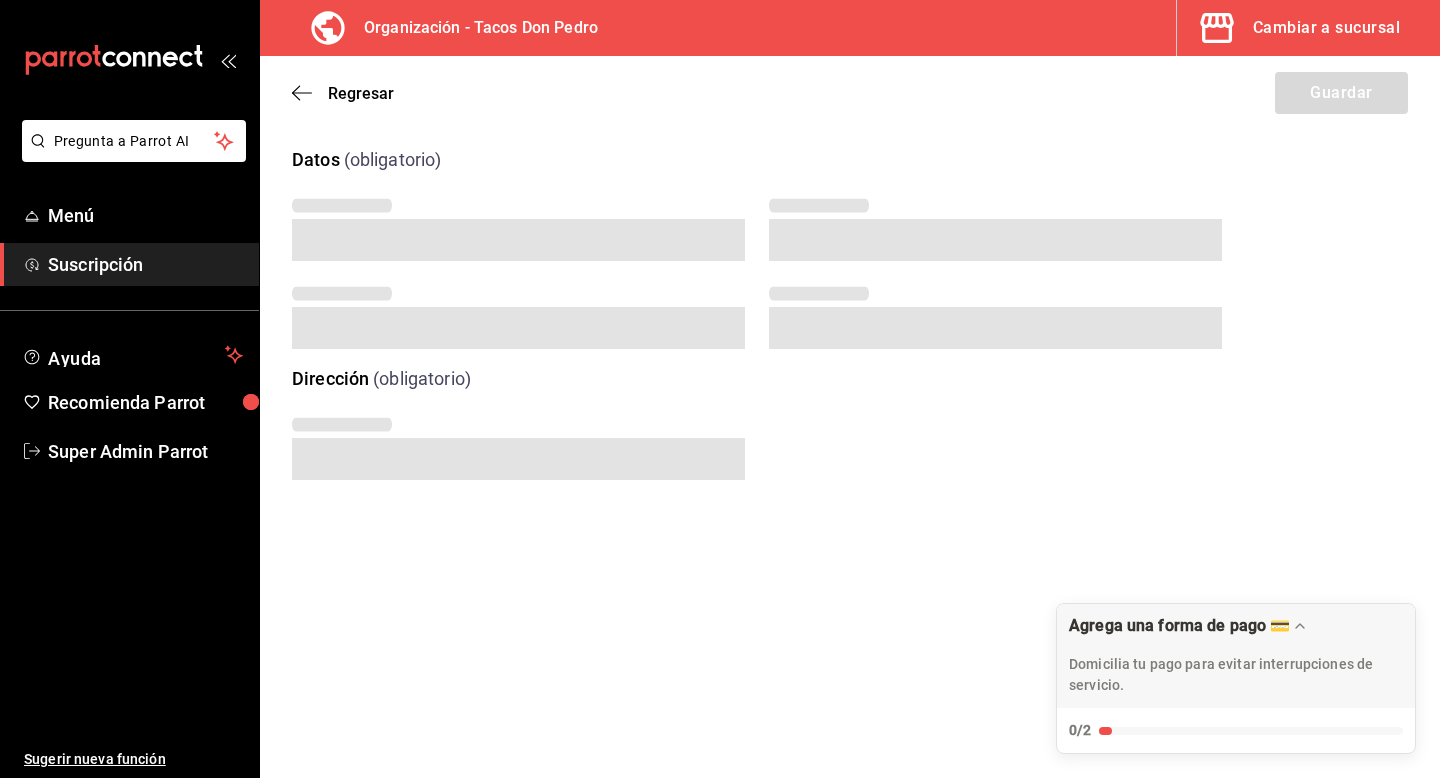 scroll, scrollTop: 0, scrollLeft: 0, axis: both 